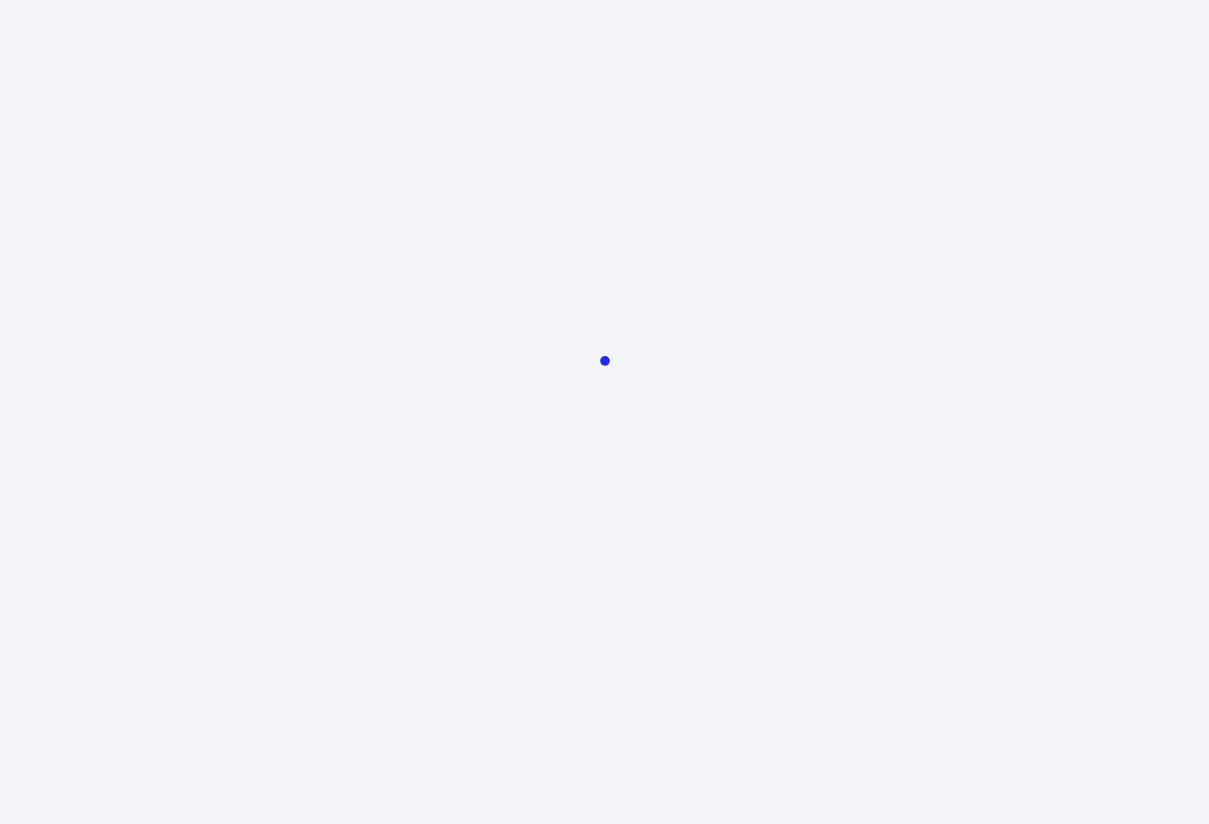 scroll, scrollTop: 0, scrollLeft: 0, axis: both 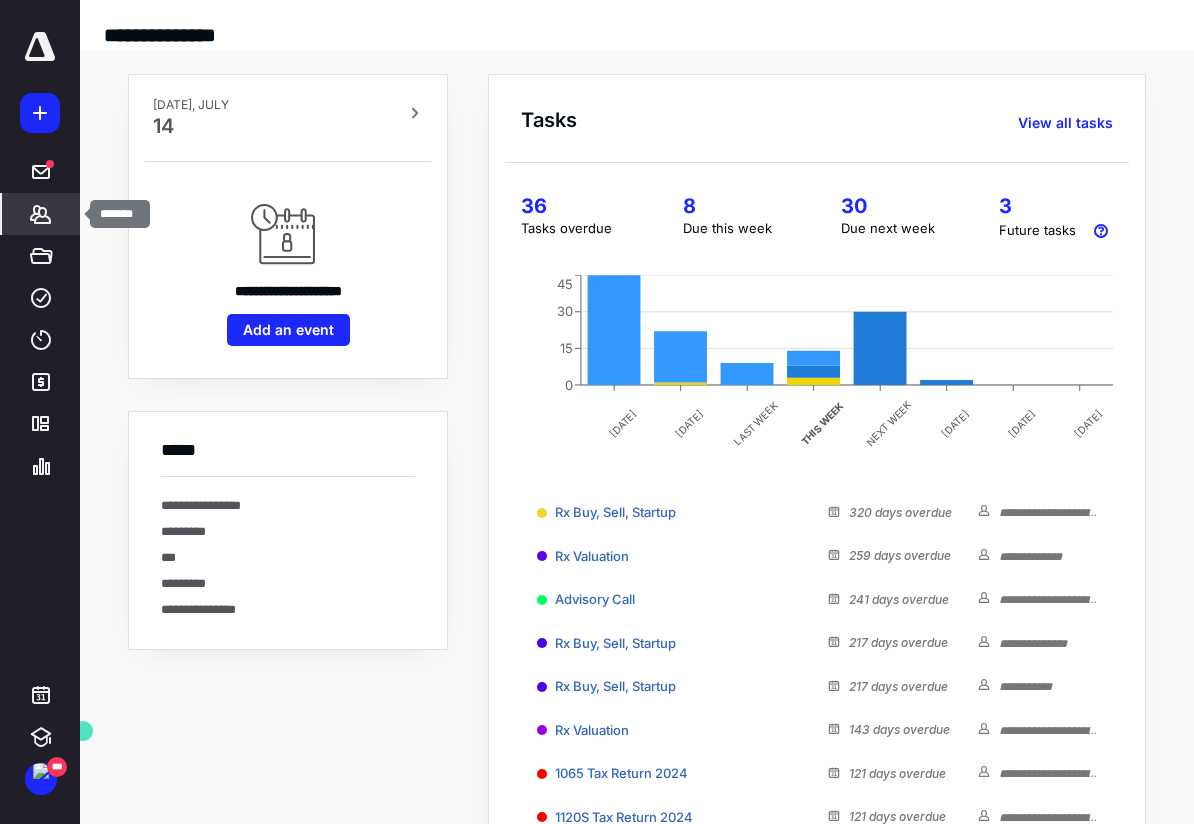 click 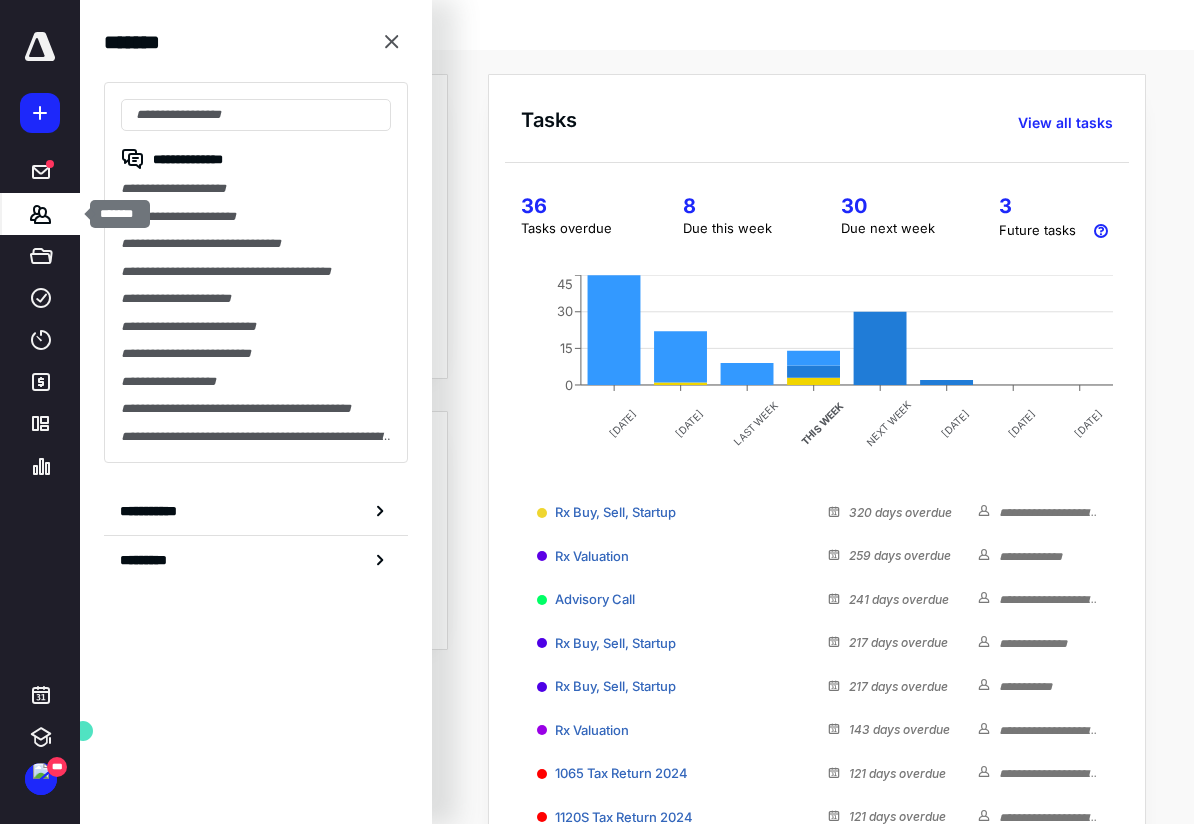 click 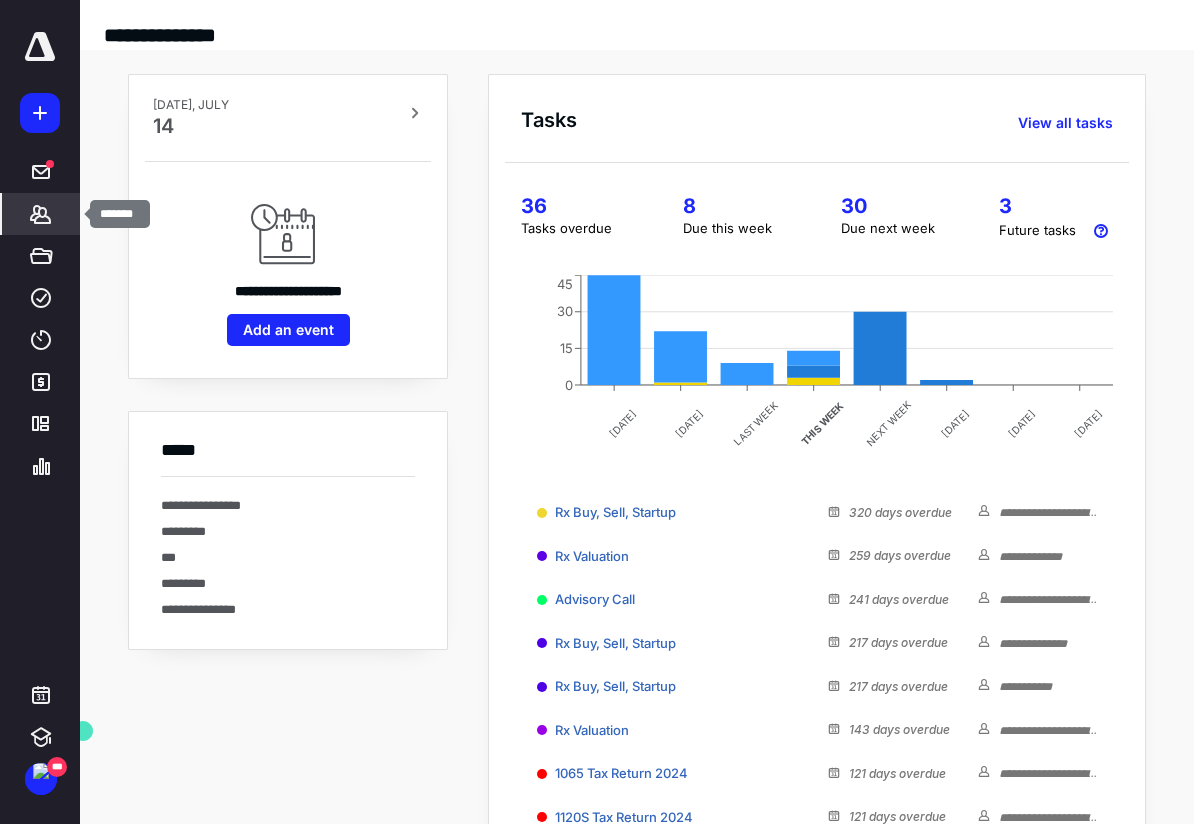click 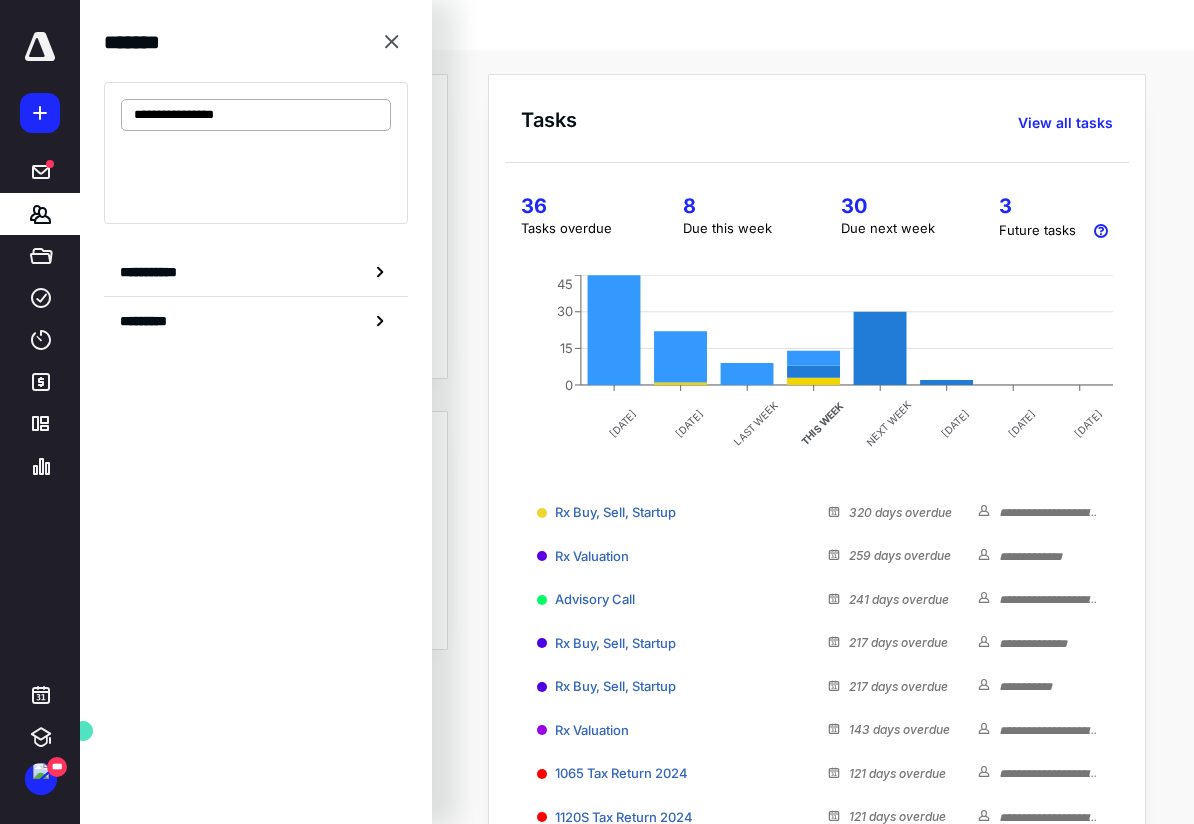 type on "**********" 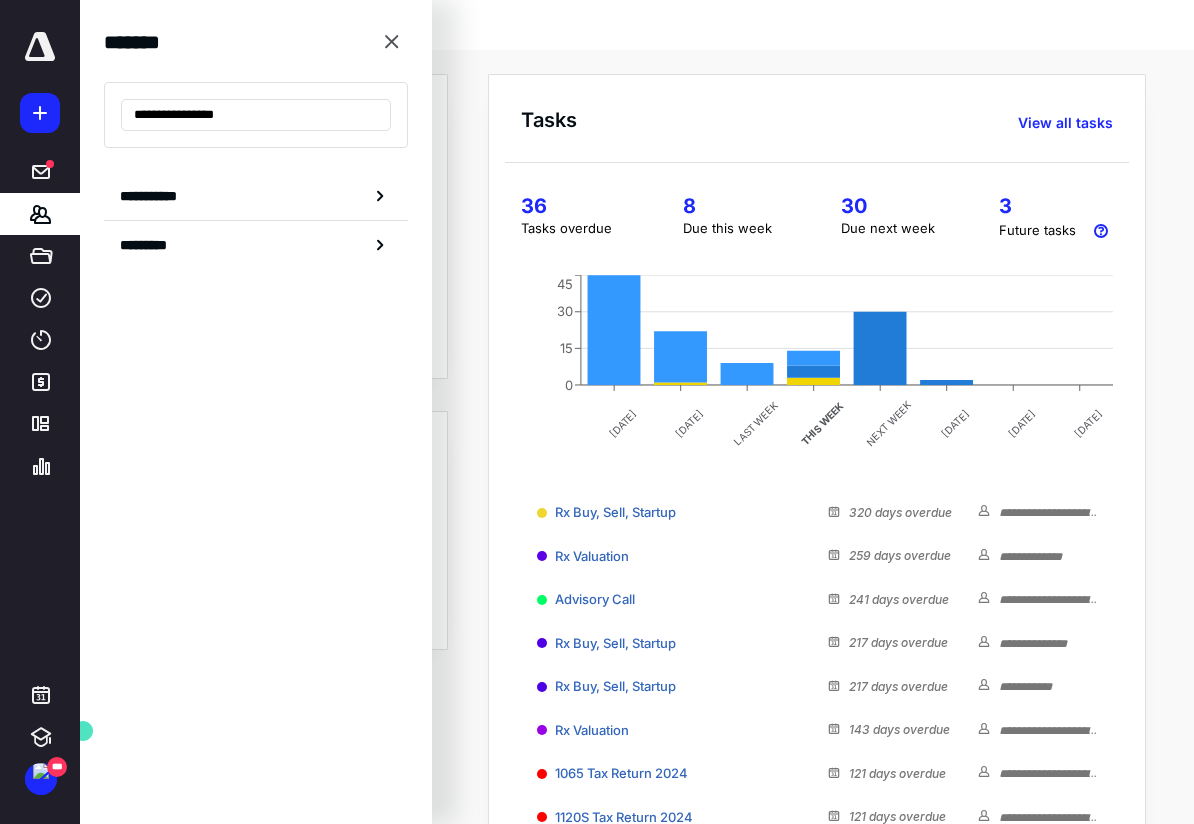 drag, startPoint x: 250, startPoint y: 120, endPoint x: 0, endPoint y: 122, distance: 250.008 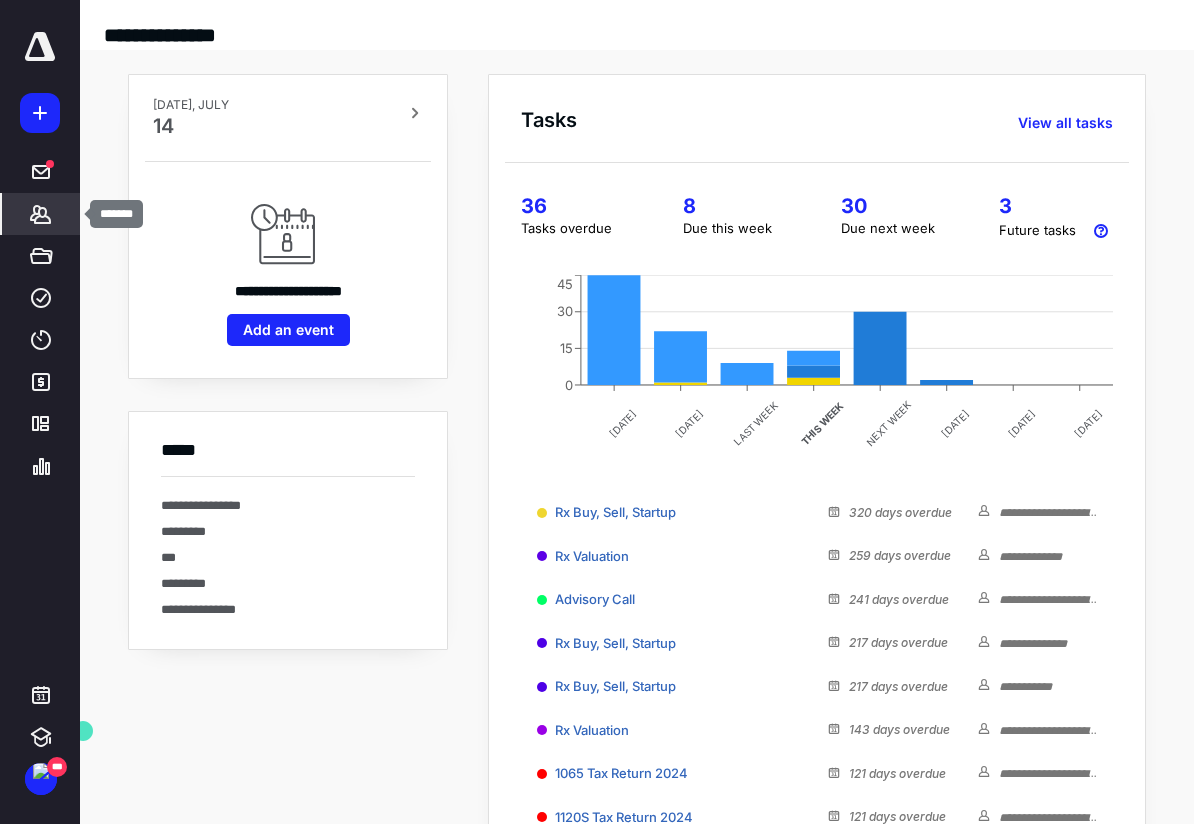 click 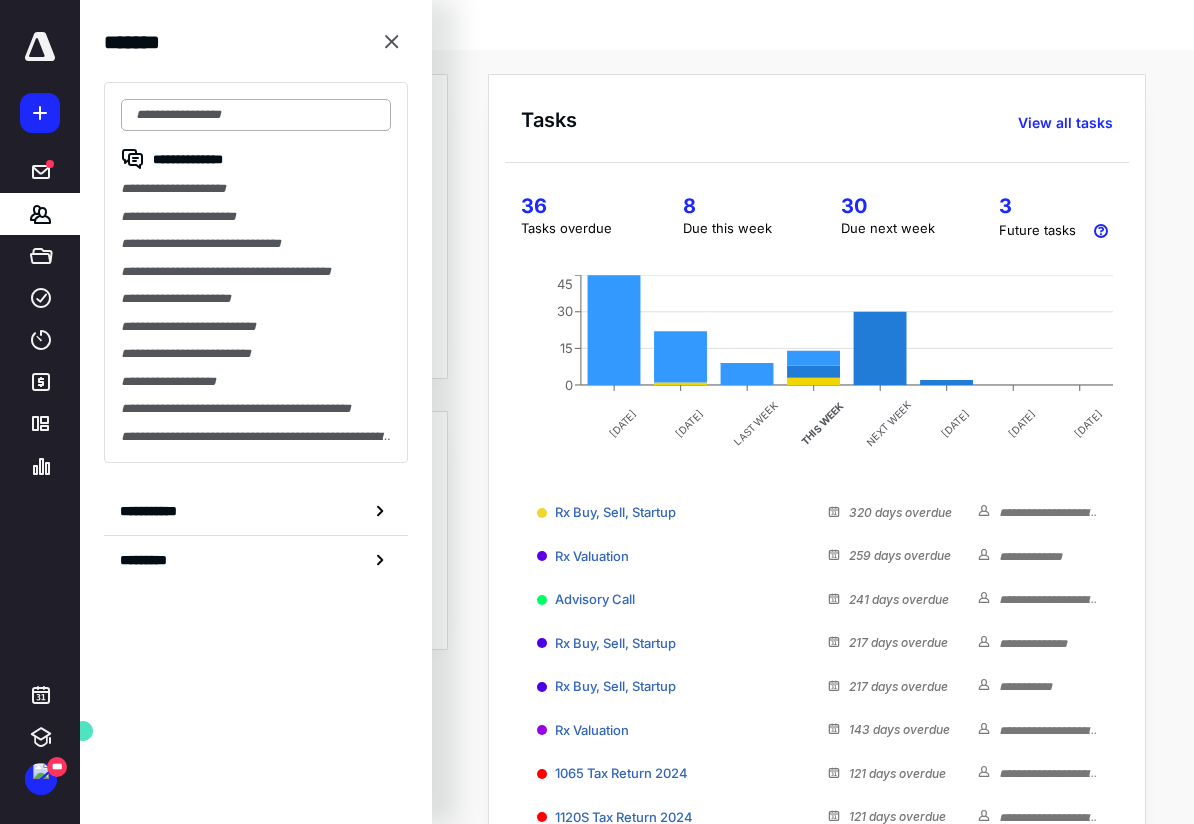 click at bounding box center (256, 115) 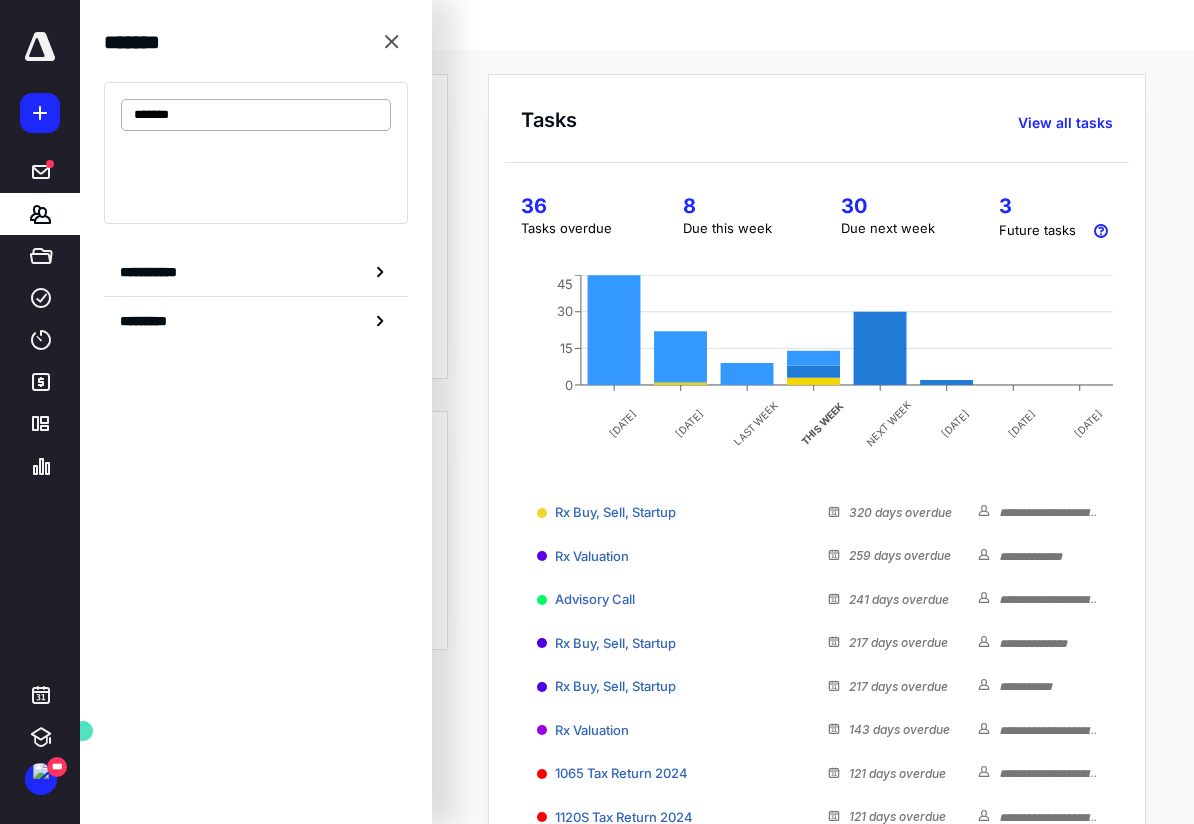 type on "*******" 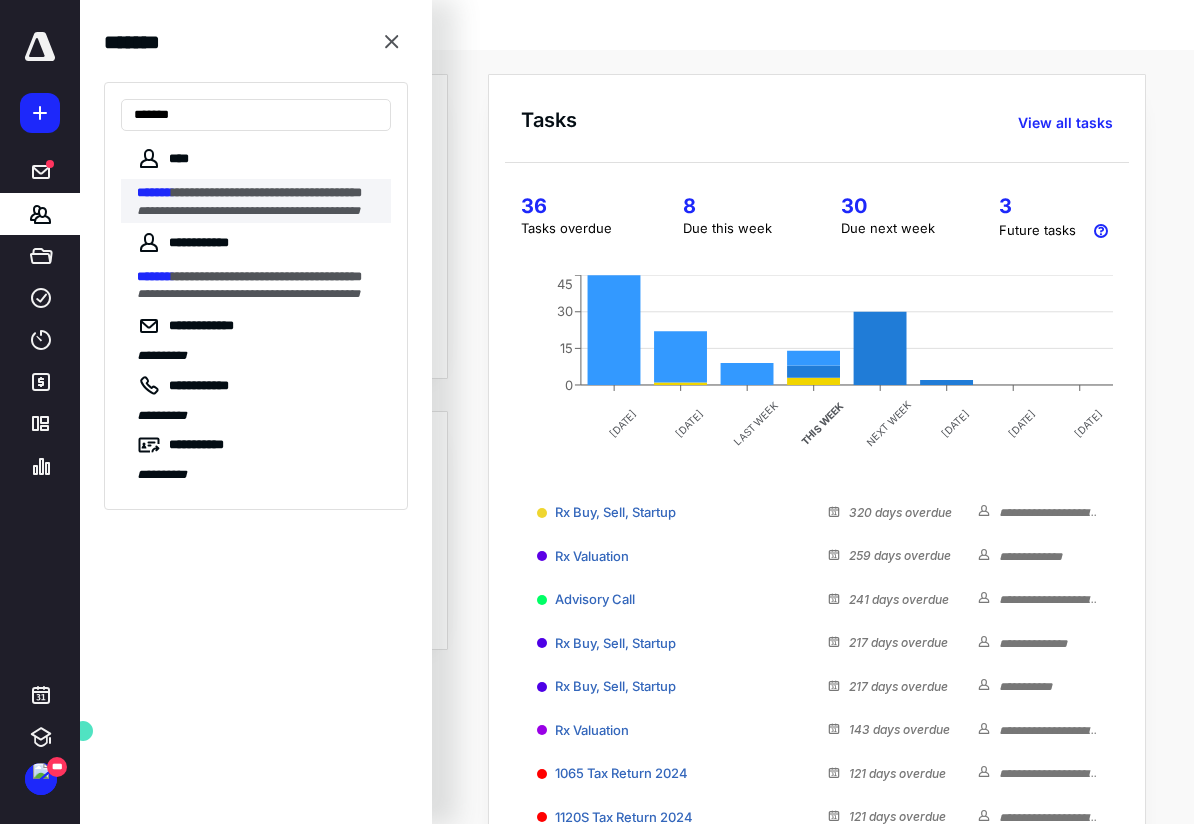 click on "**********" at bounding box center (267, 192) 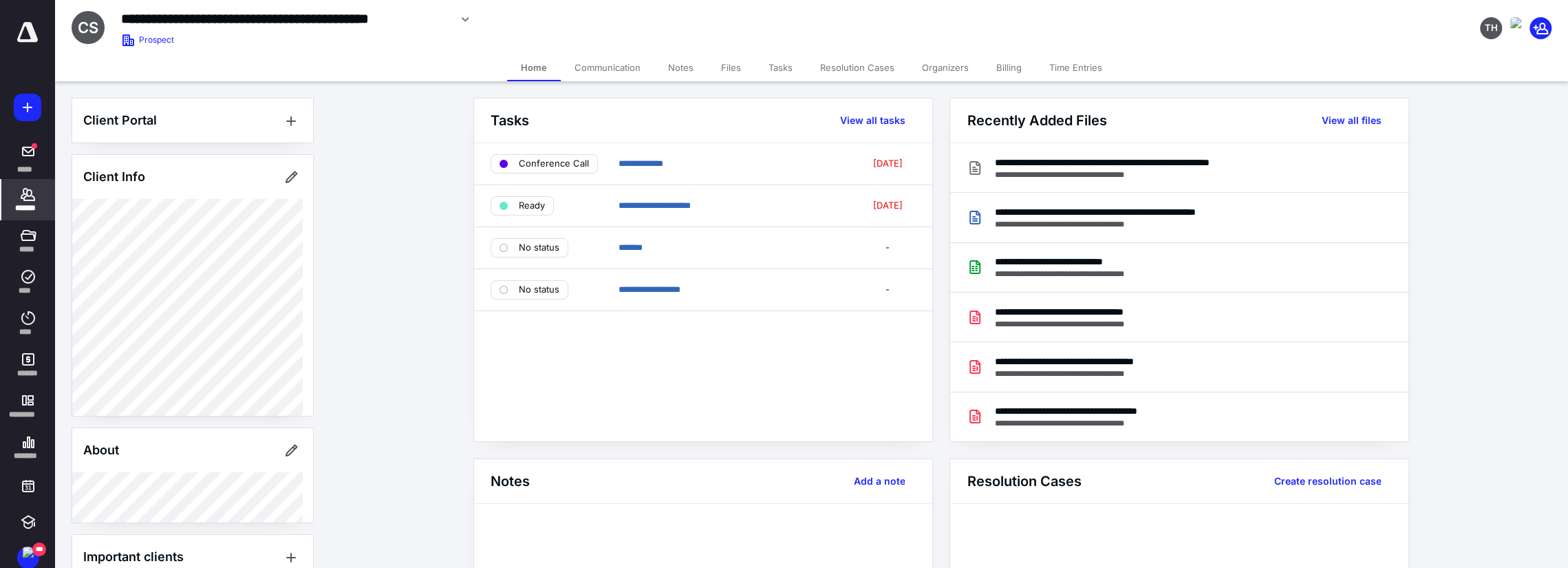 click on "Files" at bounding box center [731, 67] 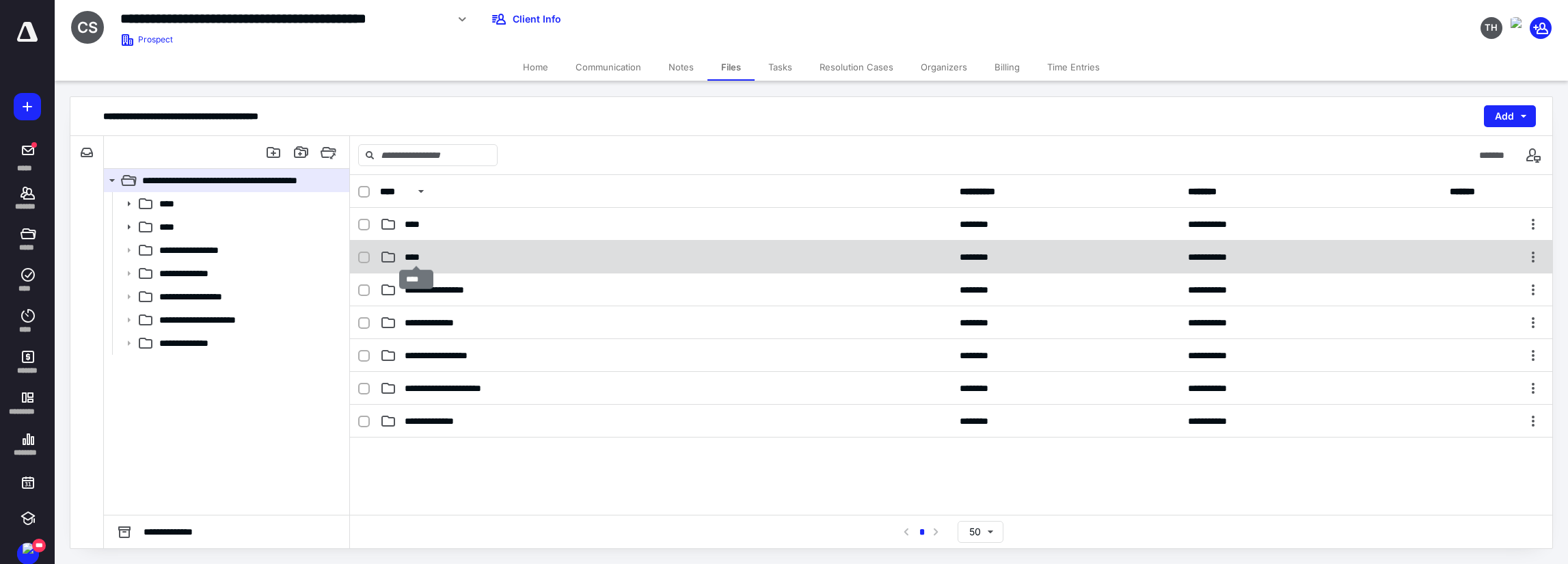 click on "****" at bounding box center [416, 257] 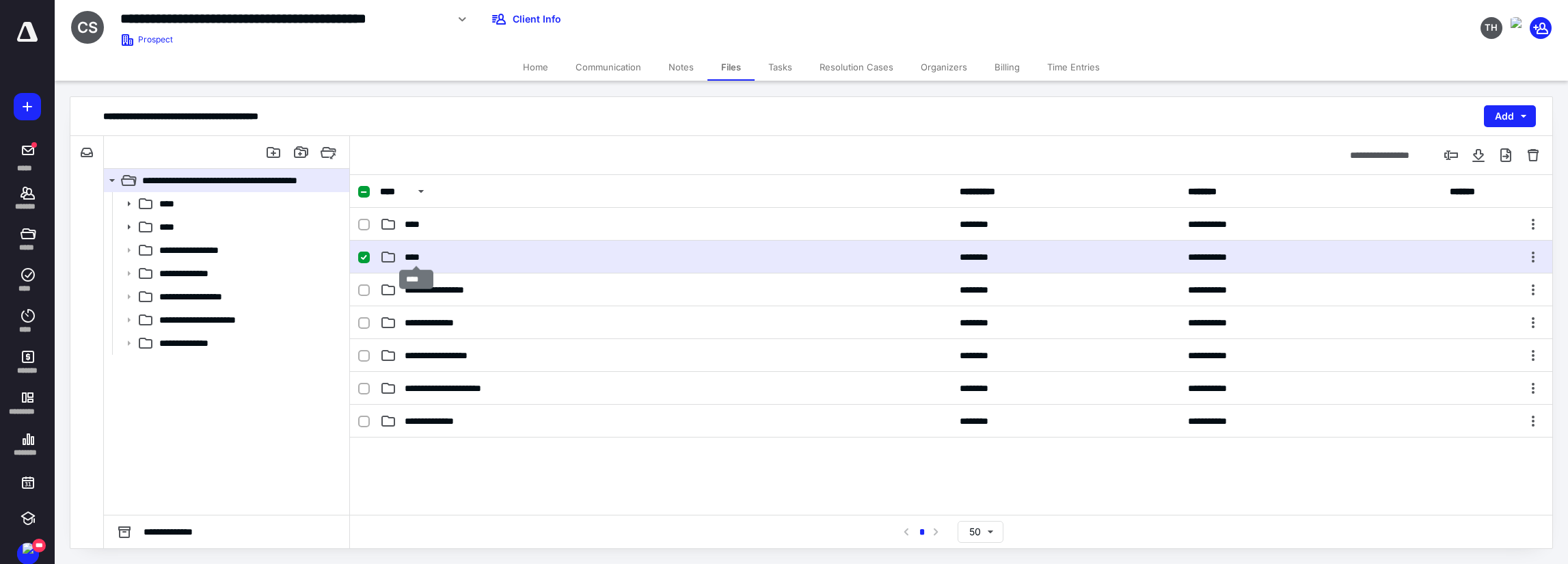 click on "****" at bounding box center [416, 257] 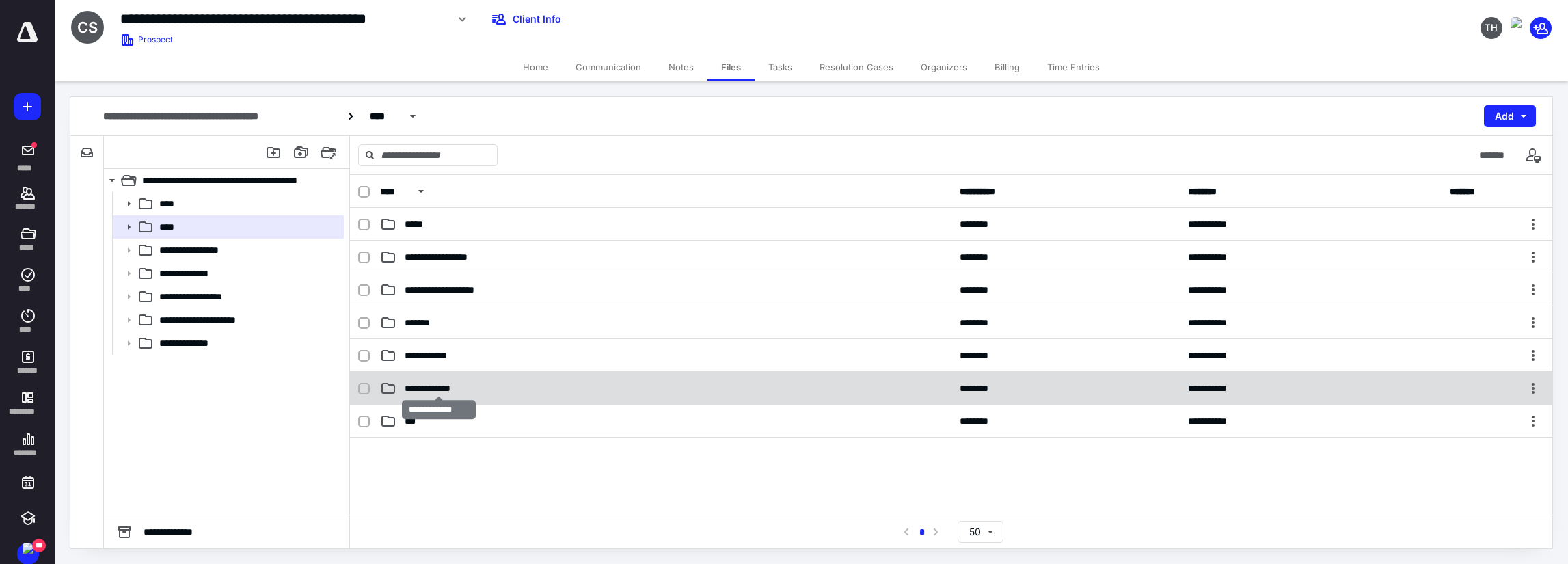 click on "**********" at bounding box center [439, 388] 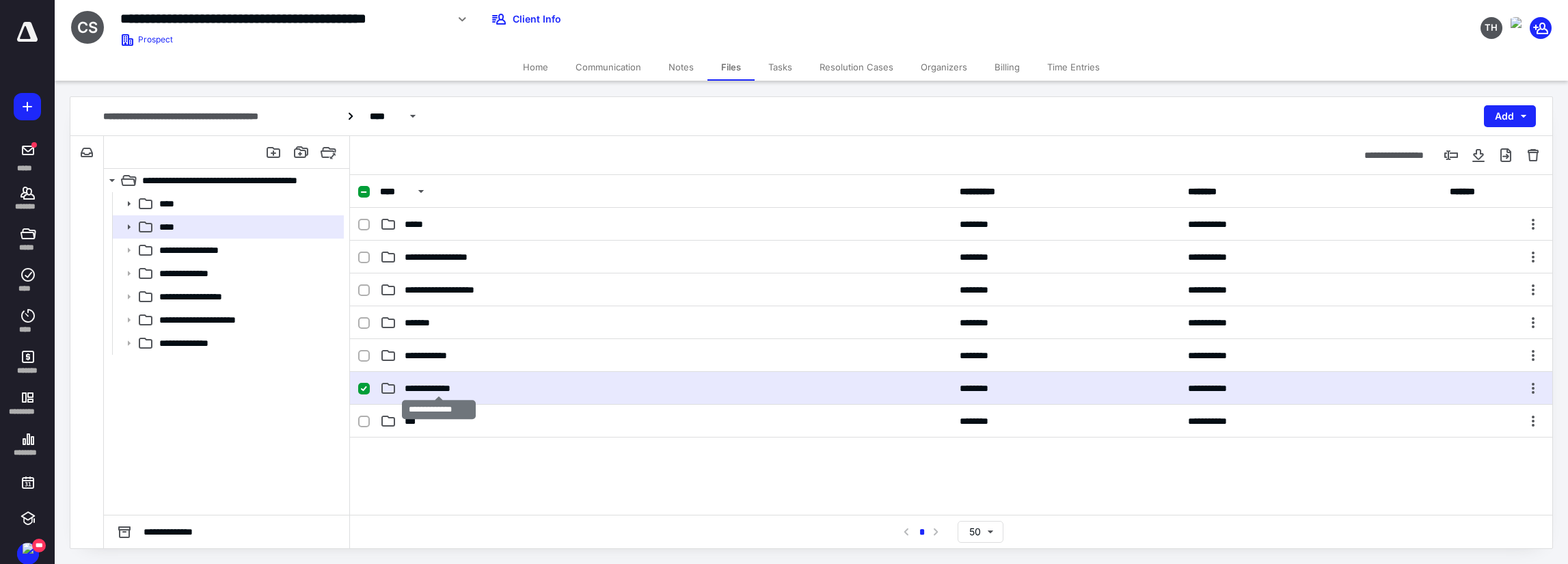 click on "**********" at bounding box center [439, 388] 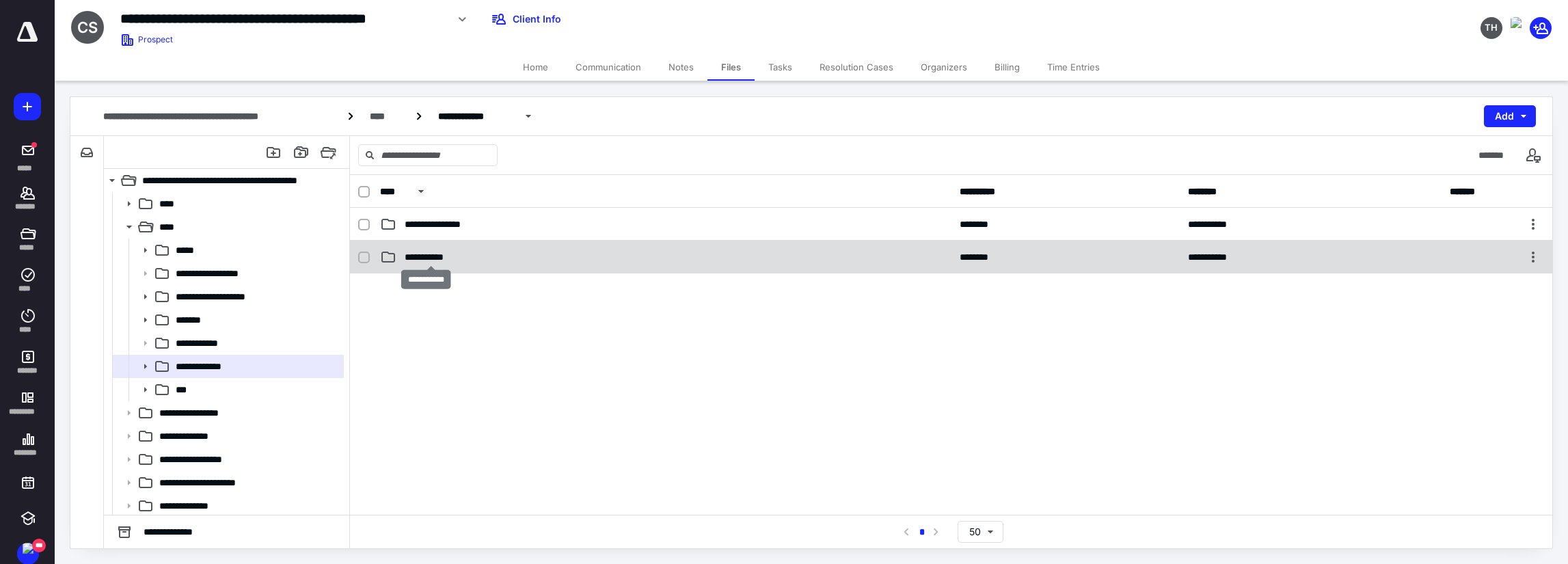 click on "**********" at bounding box center (431, 257) 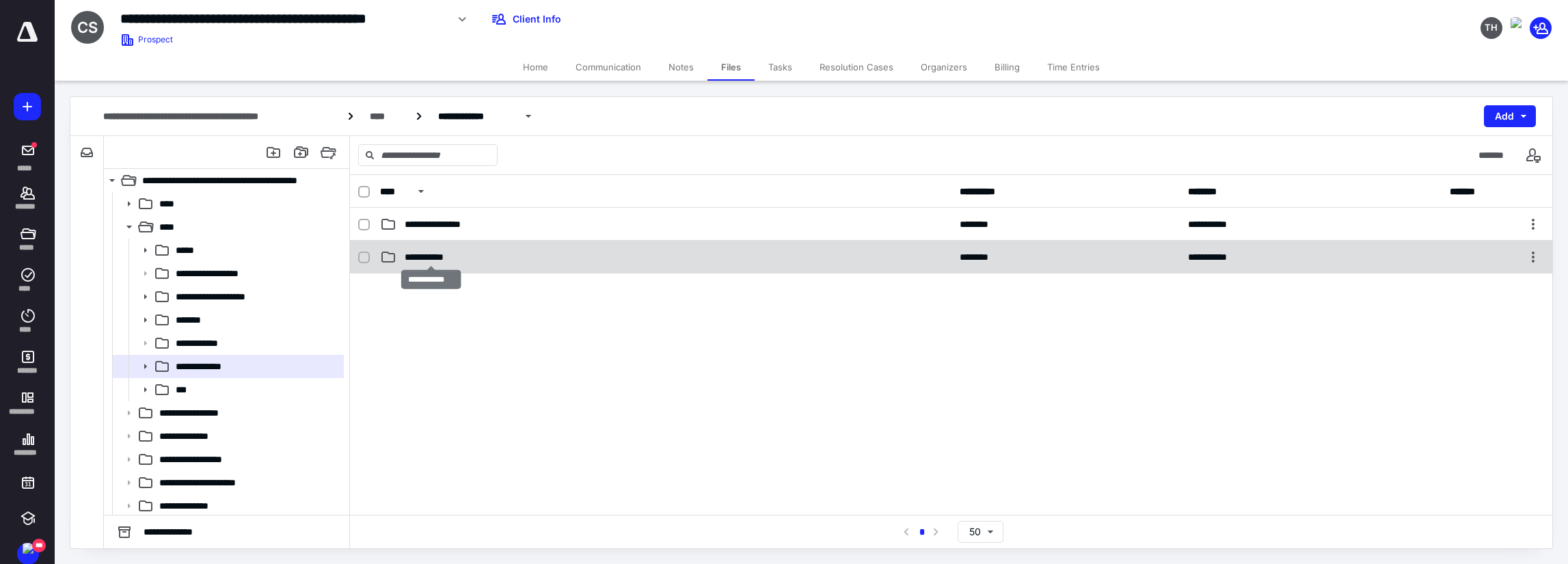 click on "**********" at bounding box center [431, 257] 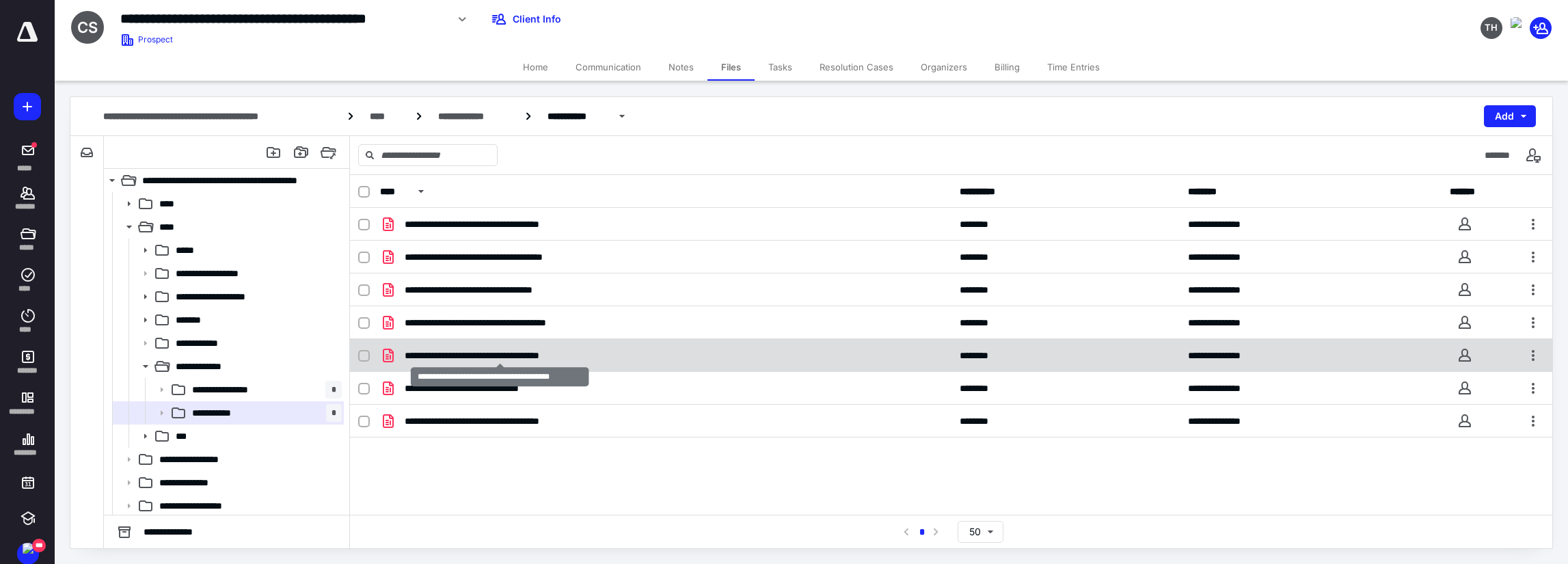 click on "**********" at bounding box center [500, 355] 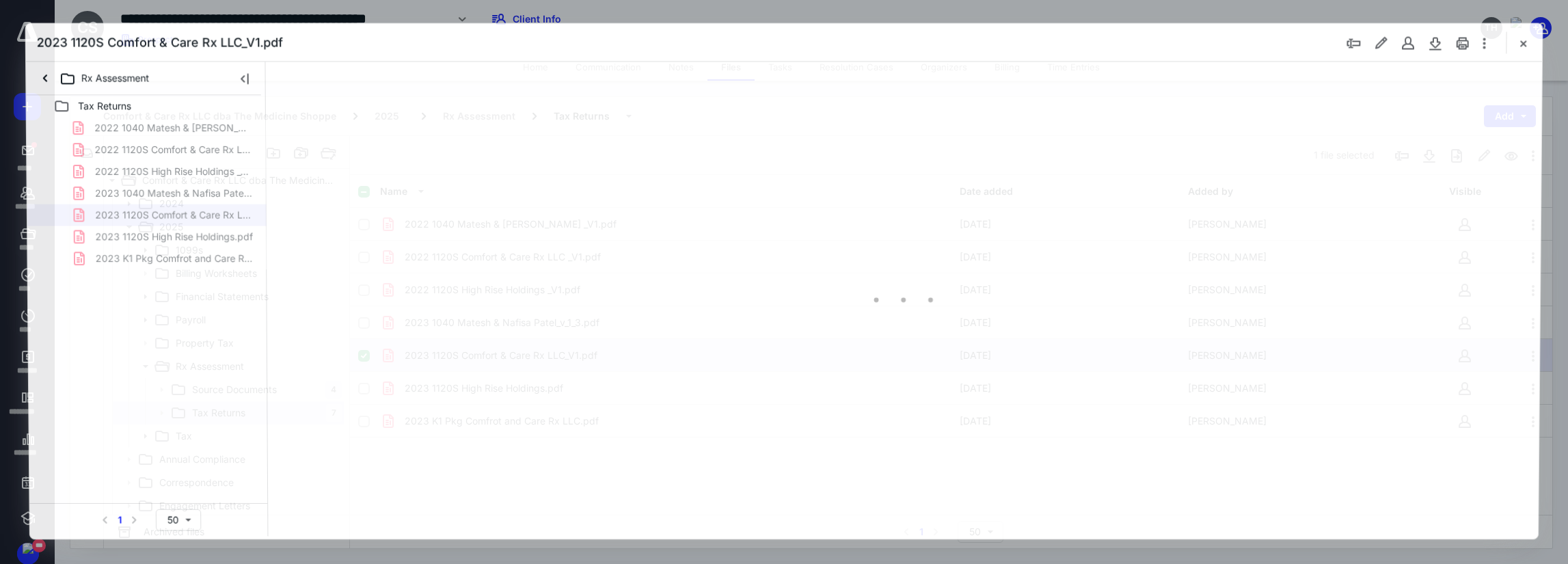 scroll, scrollTop: 0, scrollLeft: 0, axis: both 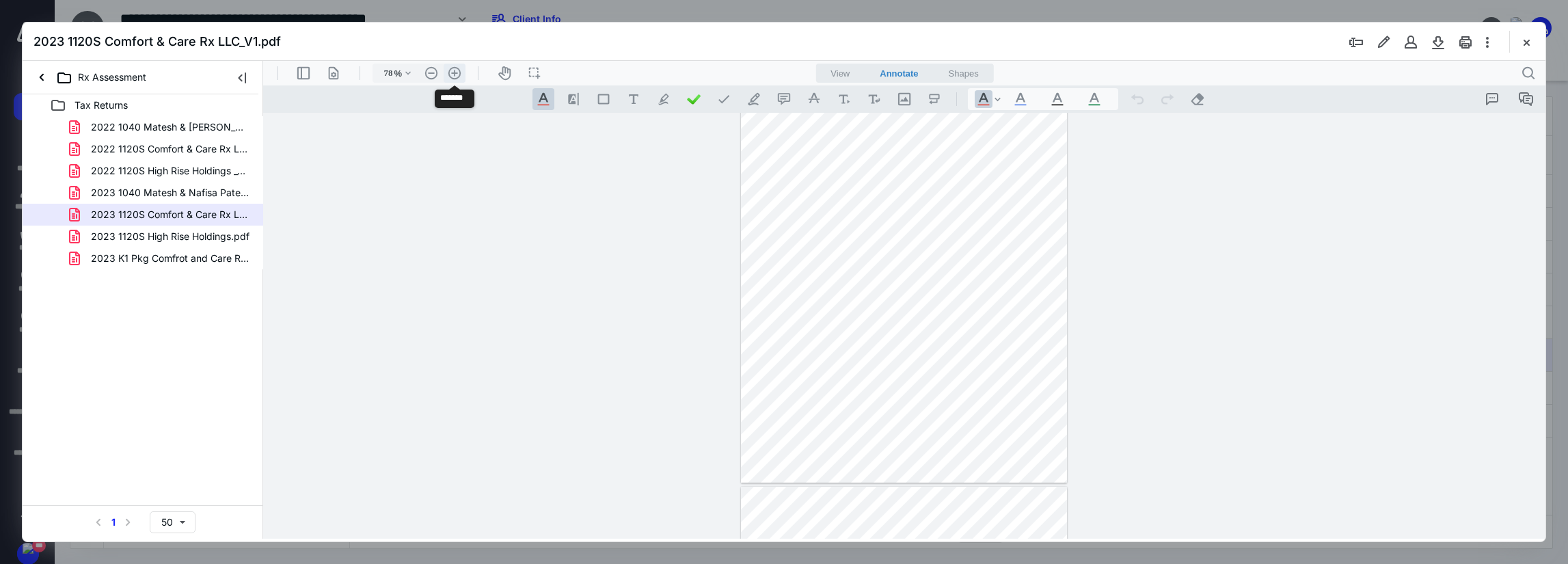 click on ".cls-1{fill:#abb0c4;} icon - header - zoom - in - line" at bounding box center [455, 73] 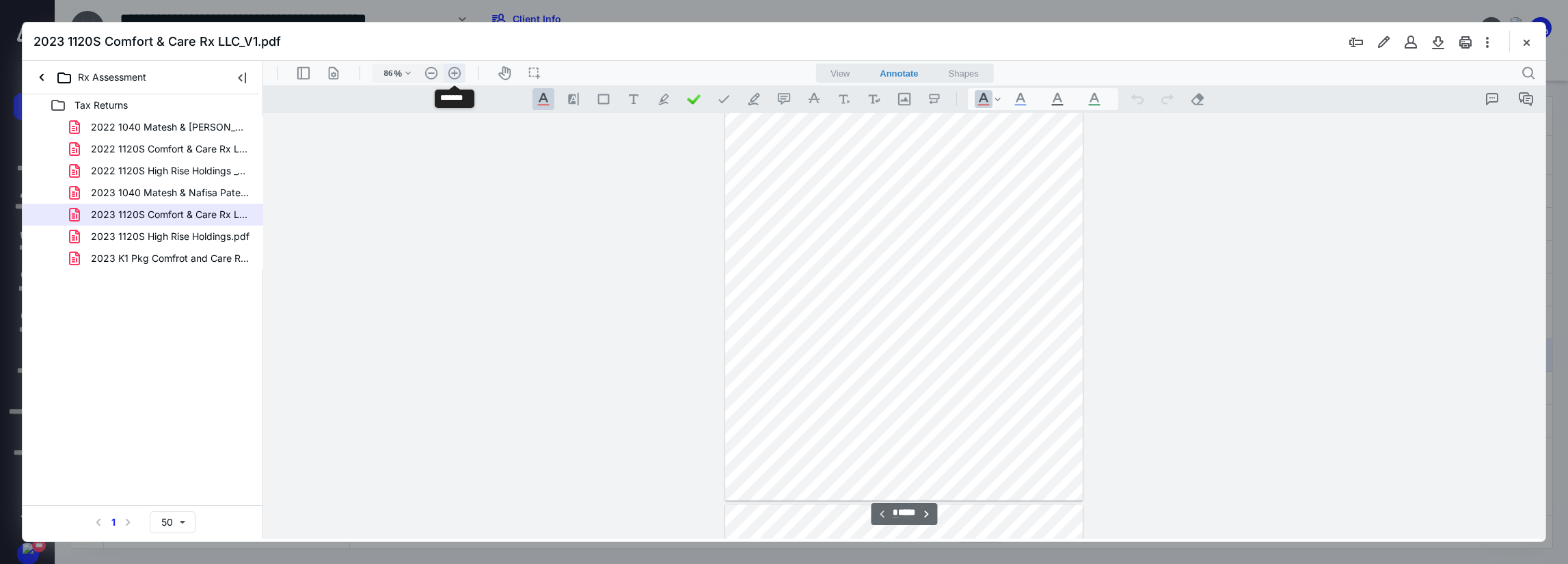 click on ".cls-1{fill:#abb0c4;} icon - header - zoom - in - line" at bounding box center (455, 73) 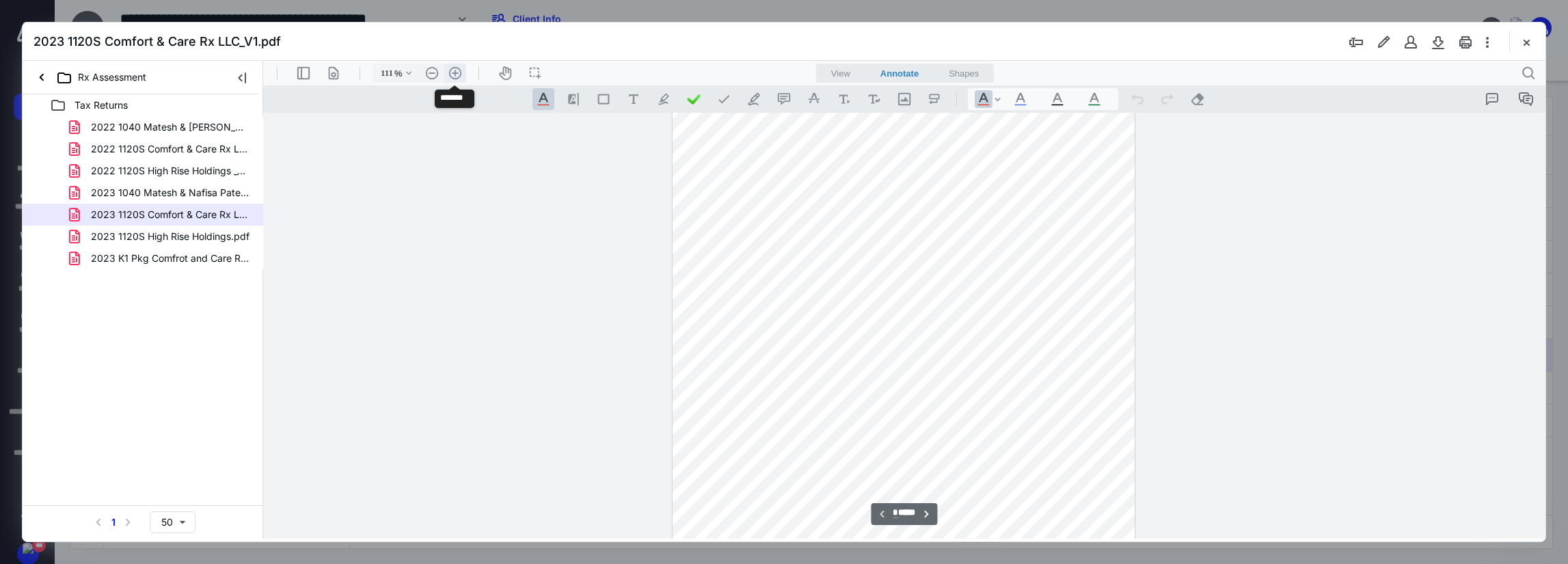 click on ".cls-1{fill:#abb0c4;} icon - header - zoom - in - line" at bounding box center (455, 73) 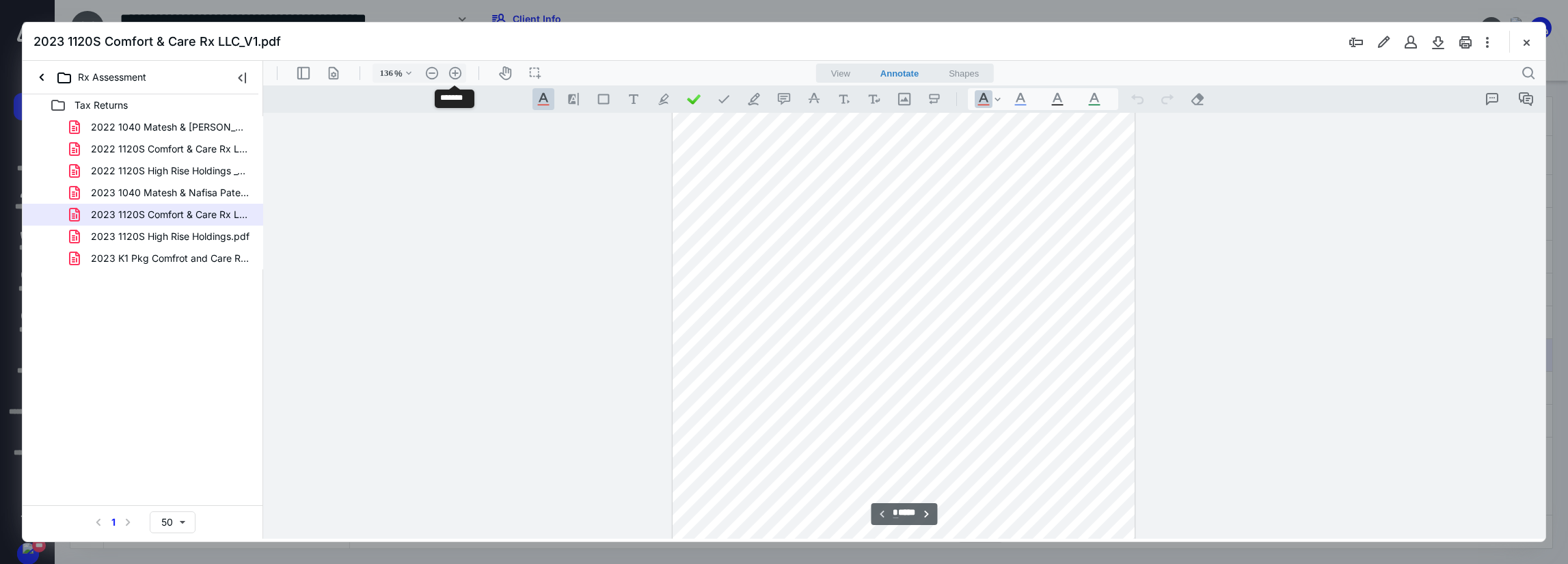 scroll, scrollTop: 232, scrollLeft: 0, axis: vertical 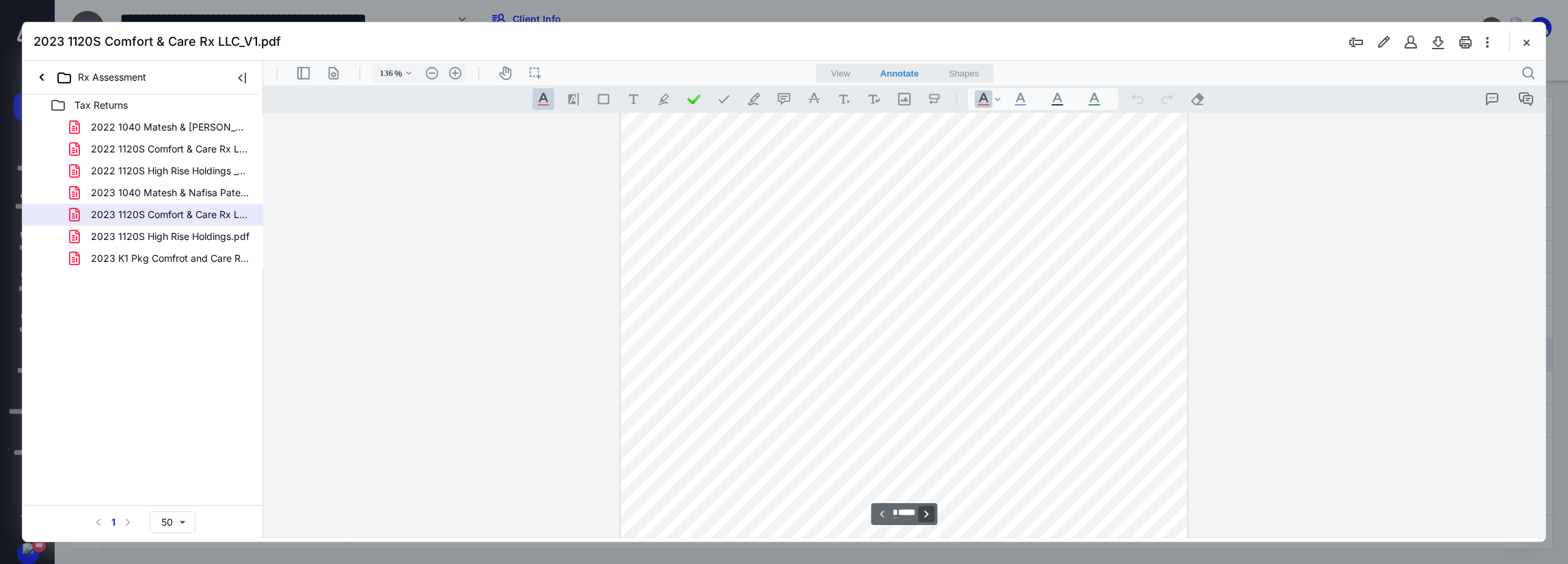 click on "**********" at bounding box center [927, 514] 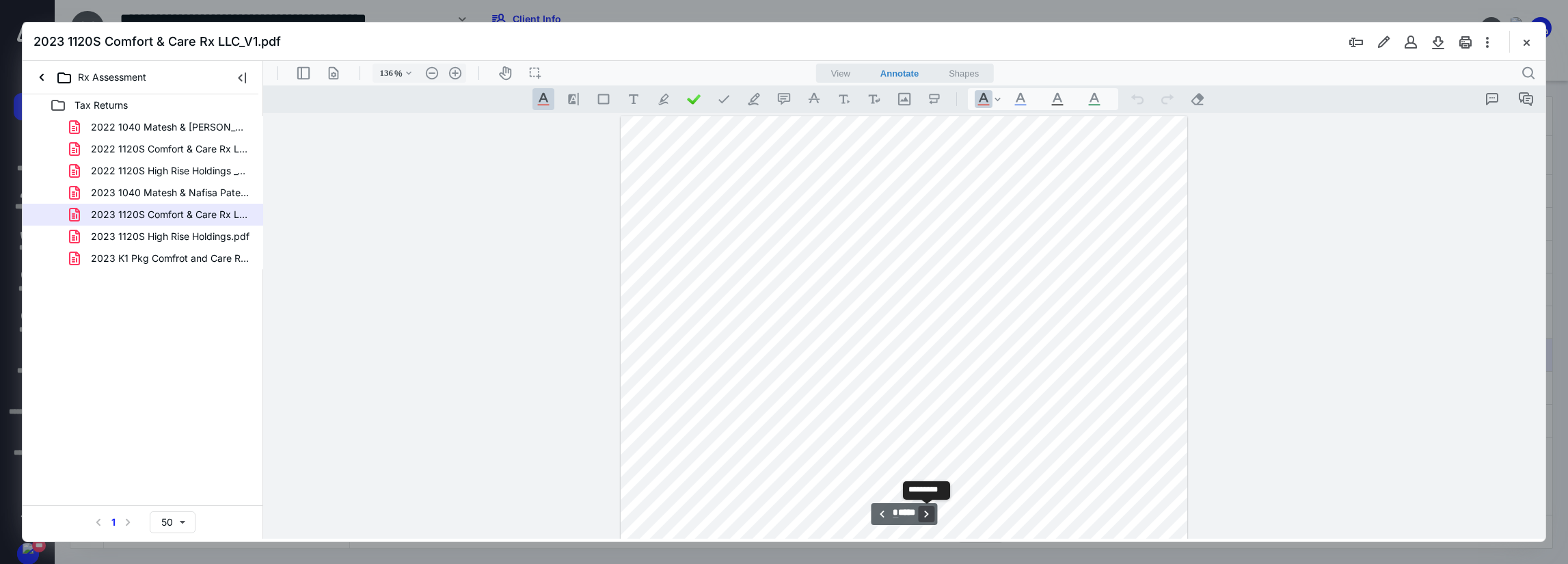 click on "**********" at bounding box center [927, 514] 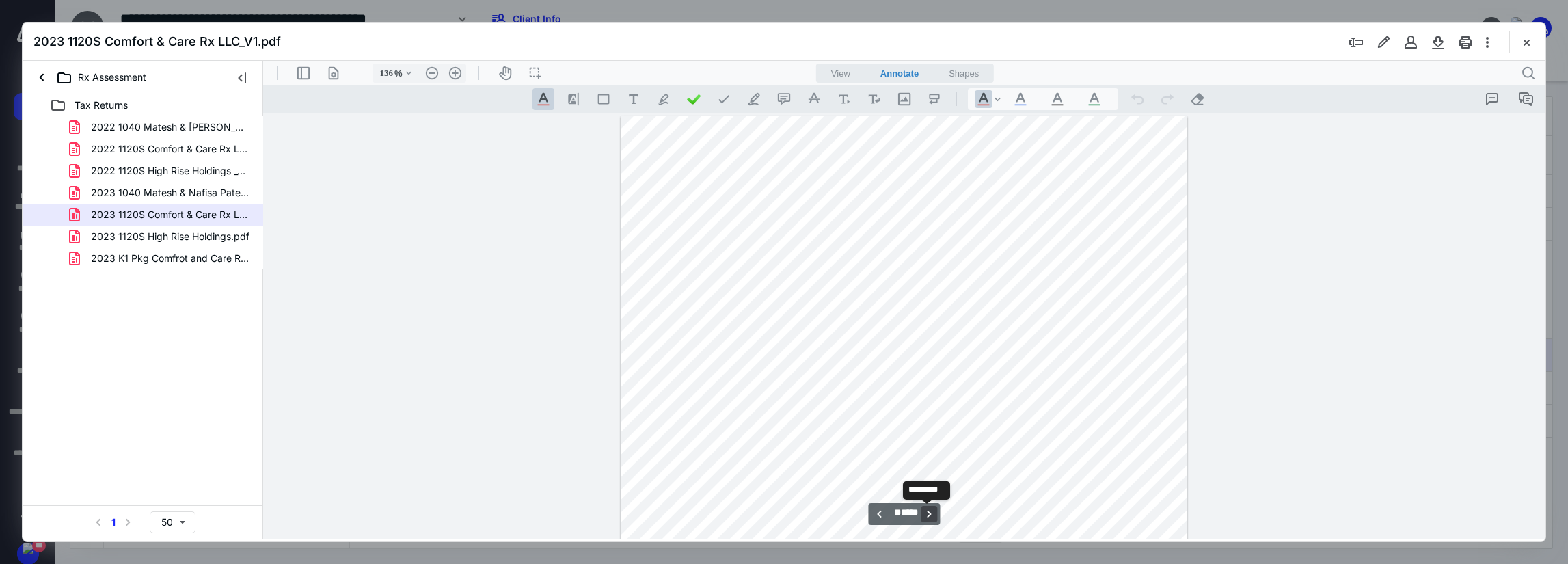 click on "**********" at bounding box center (930, 514) 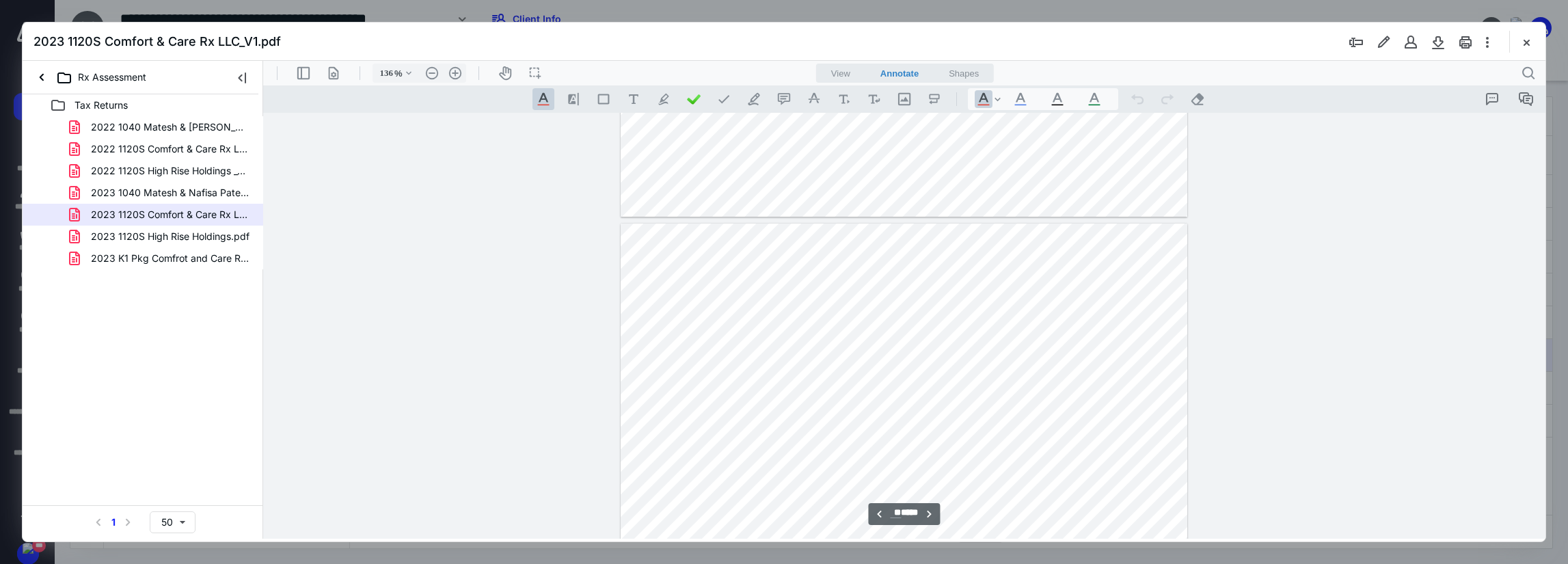 scroll, scrollTop: 9660, scrollLeft: 0, axis: vertical 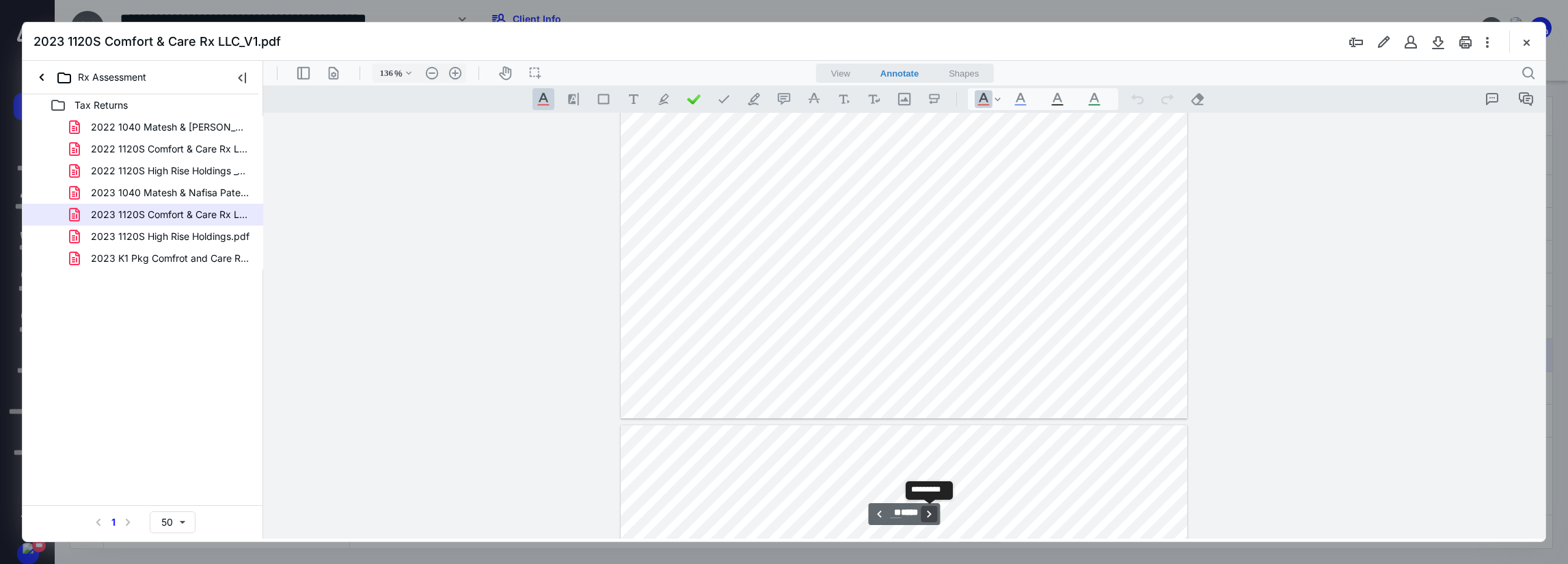 click on "**********" at bounding box center [930, 514] 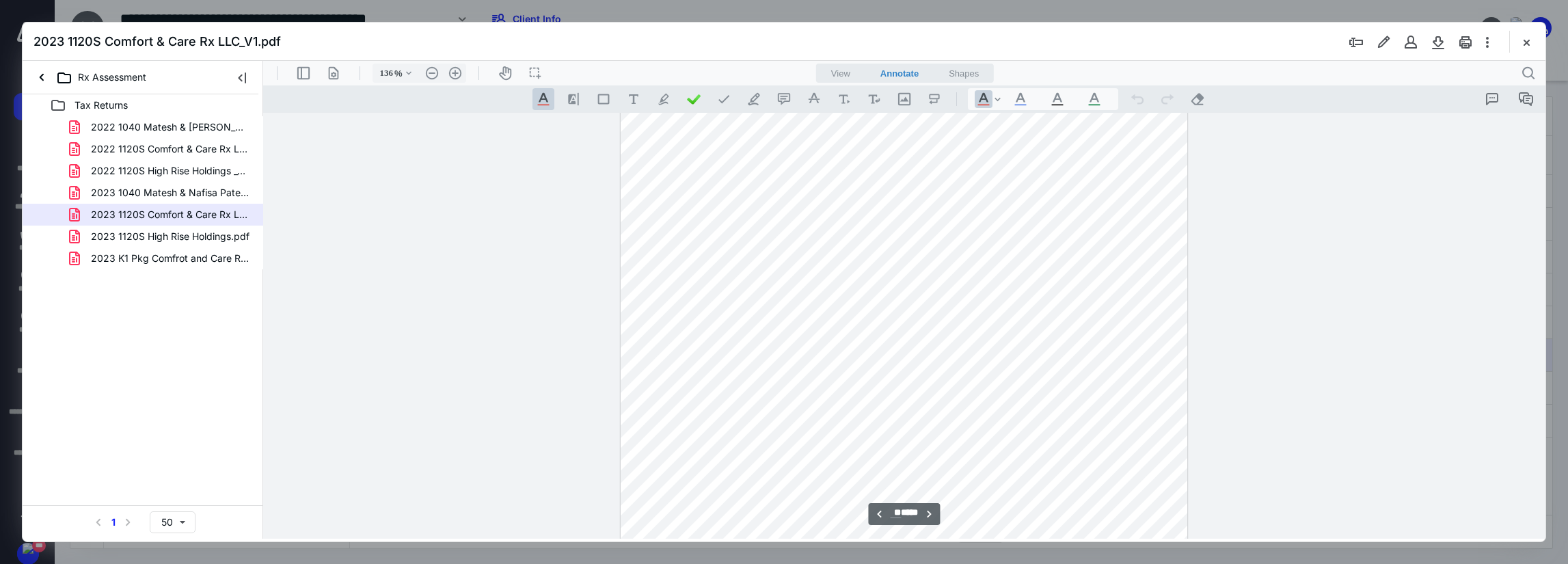 scroll, scrollTop: 23844, scrollLeft: 0, axis: vertical 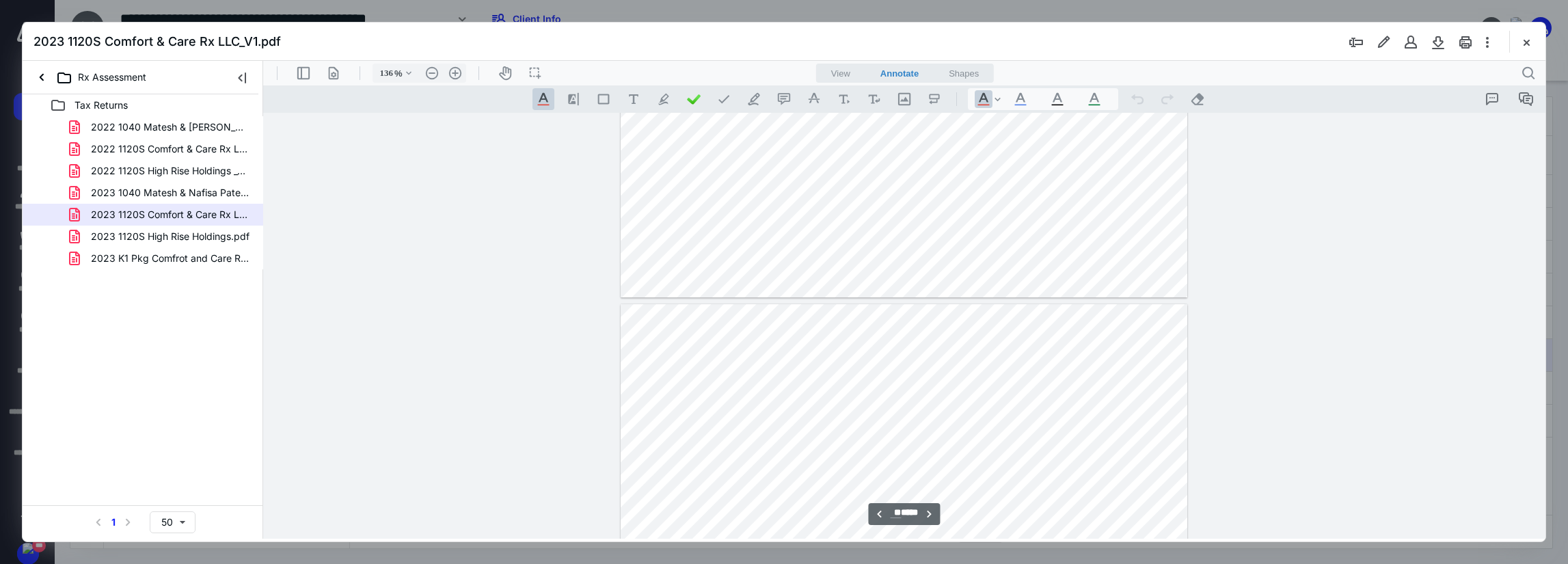 type on "**" 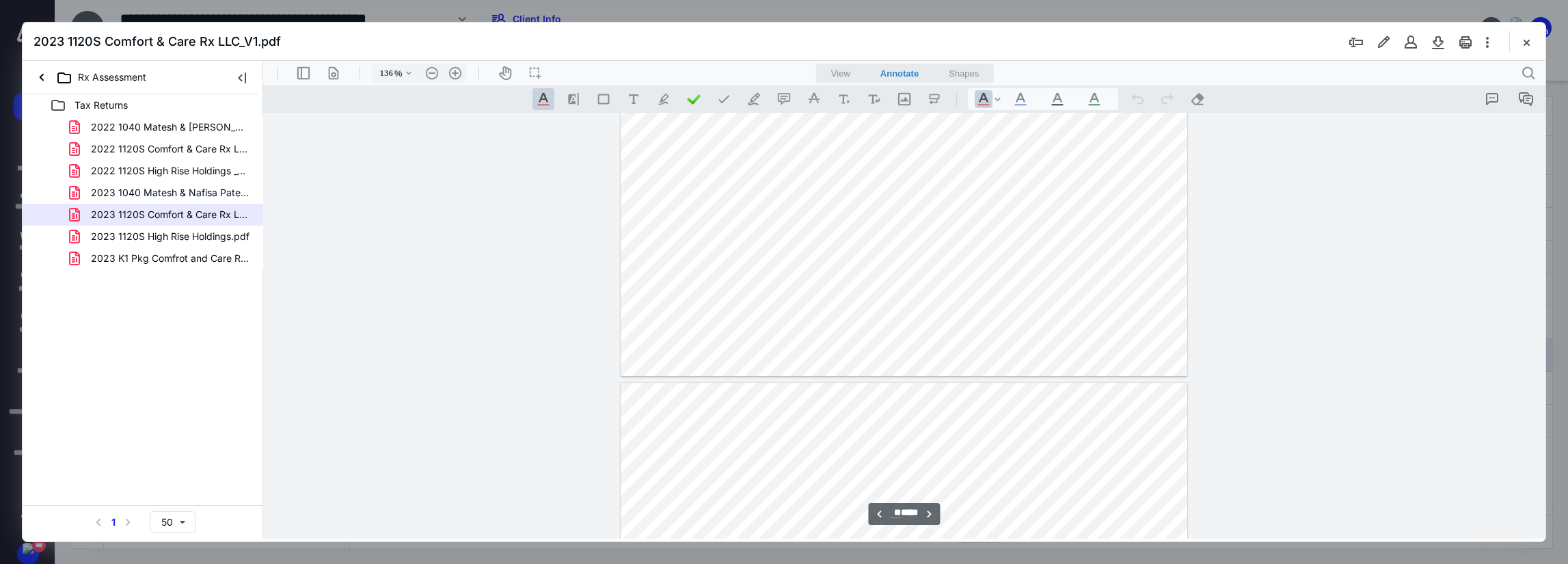 scroll, scrollTop: 23570, scrollLeft: 0, axis: vertical 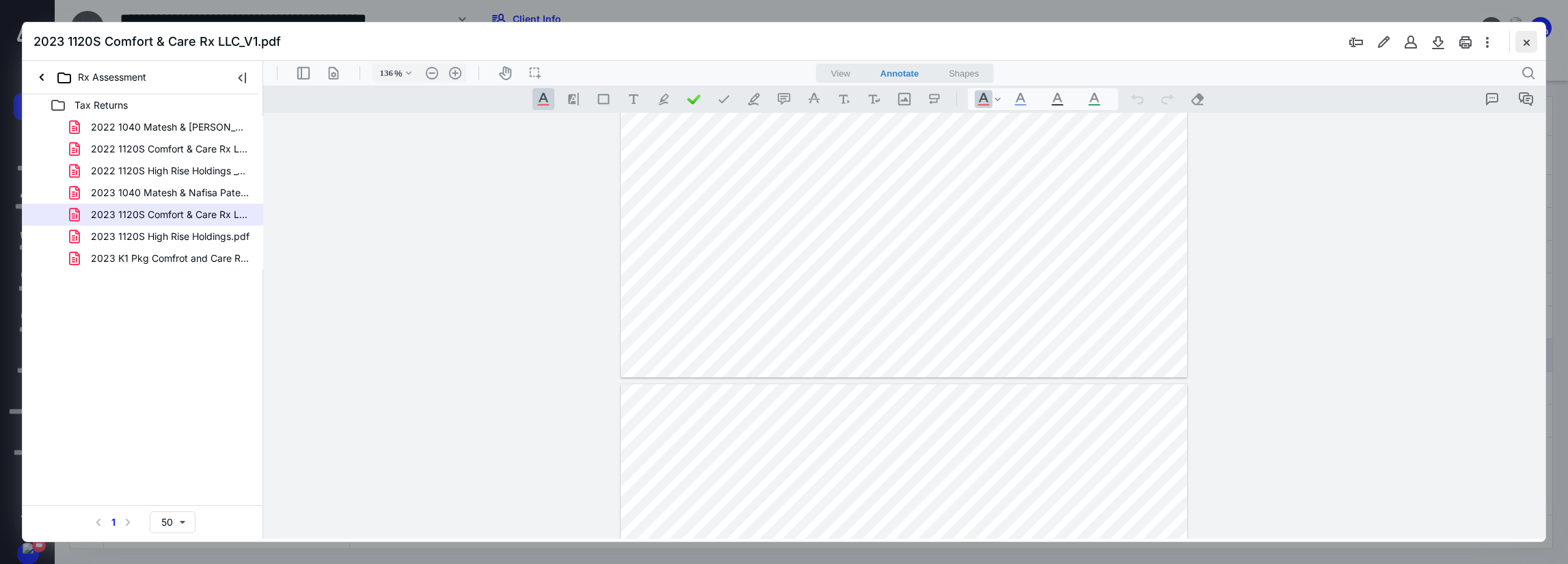 click at bounding box center (1526, 42) 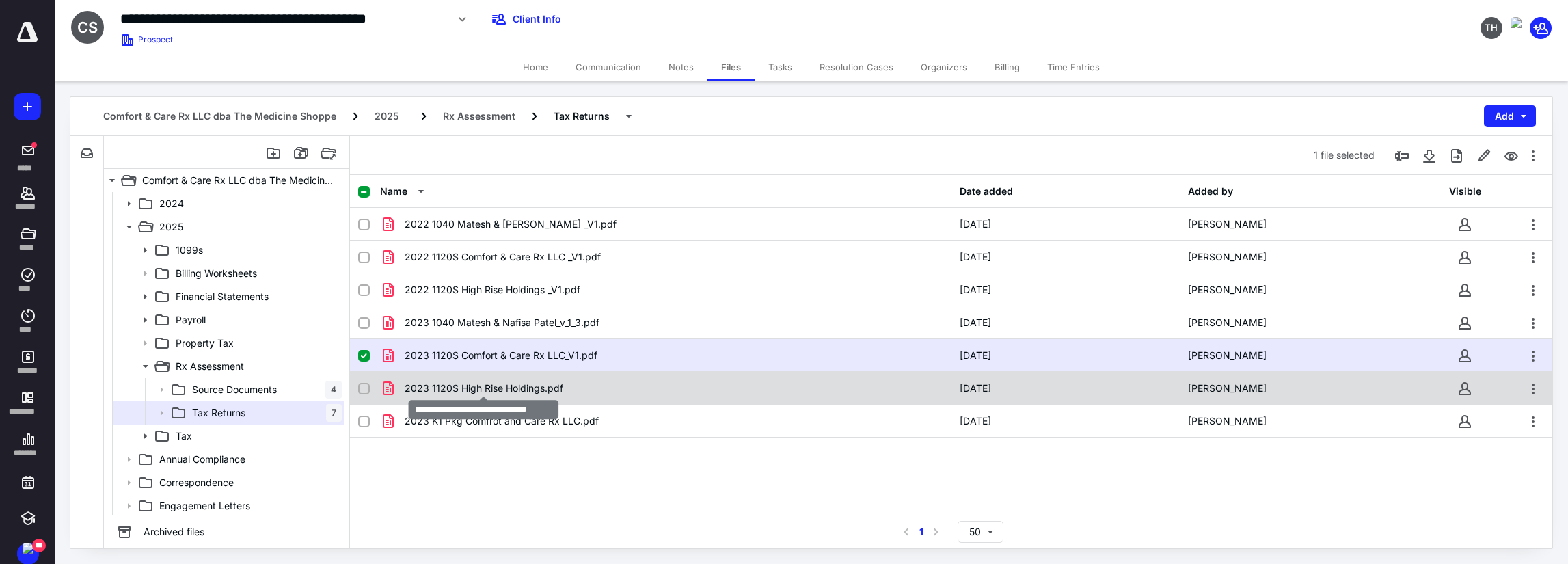 click on "2023 1120S High Rise Holdings.pdf" at bounding box center (484, 388) 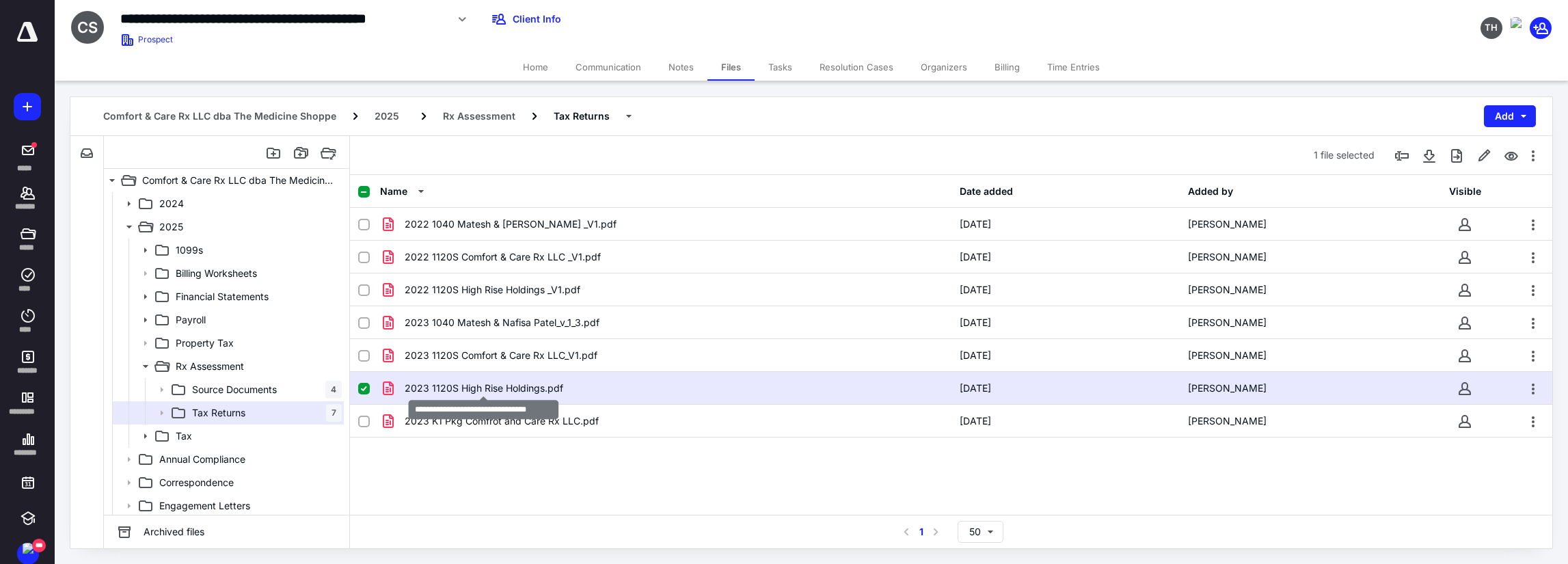 click on "2023 1120S High Rise Holdings.pdf" at bounding box center [484, 388] 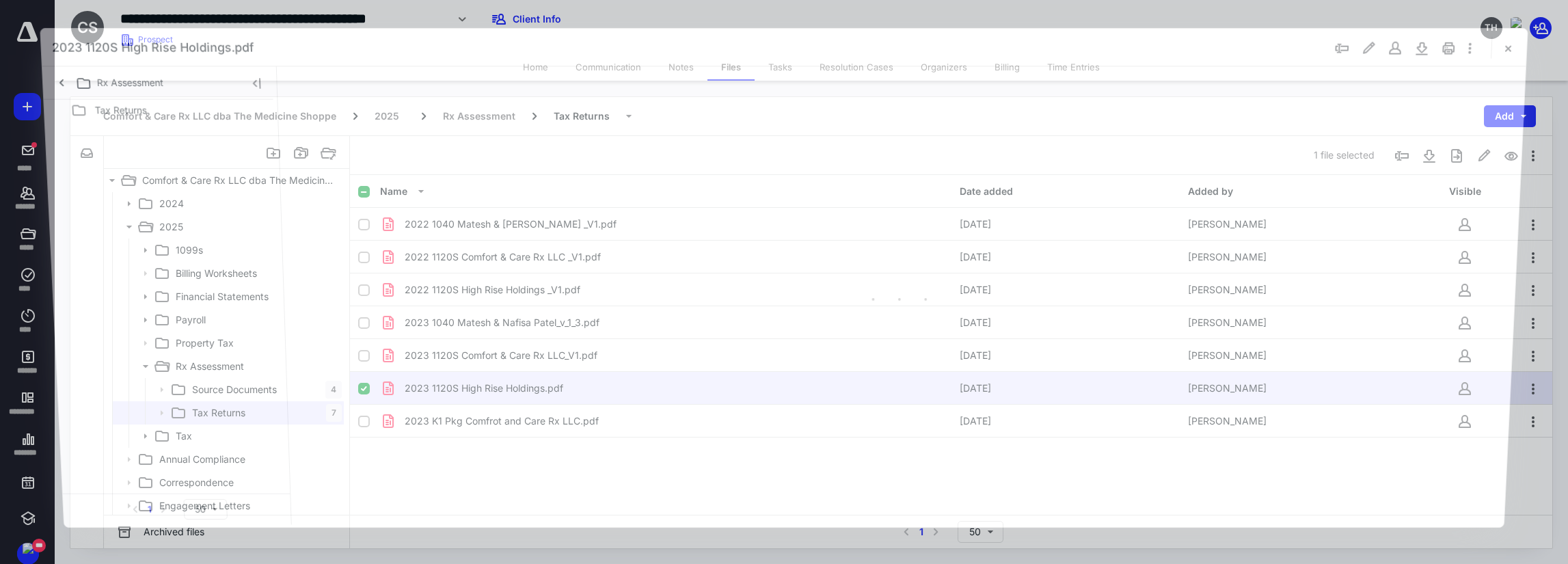 scroll, scrollTop: 0, scrollLeft: 0, axis: both 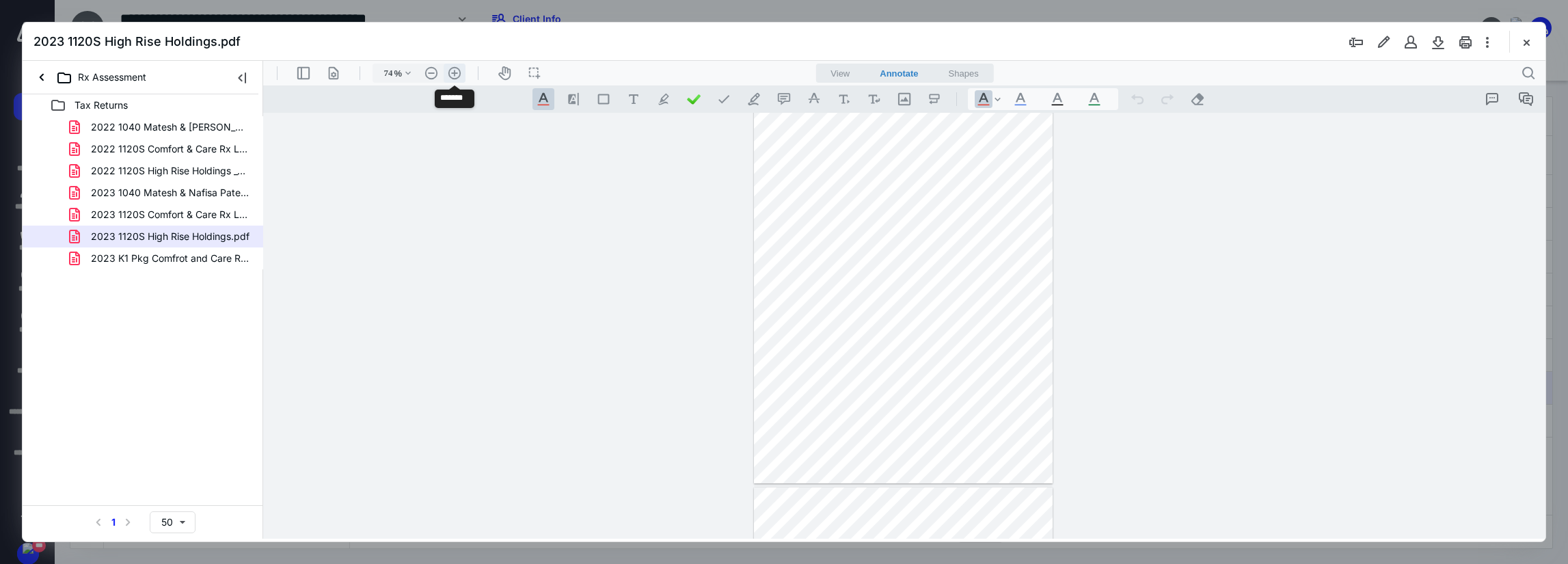 click on ".cls-1{fill:#abb0c4;} icon - header - zoom - in - line" at bounding box center [455, 73] 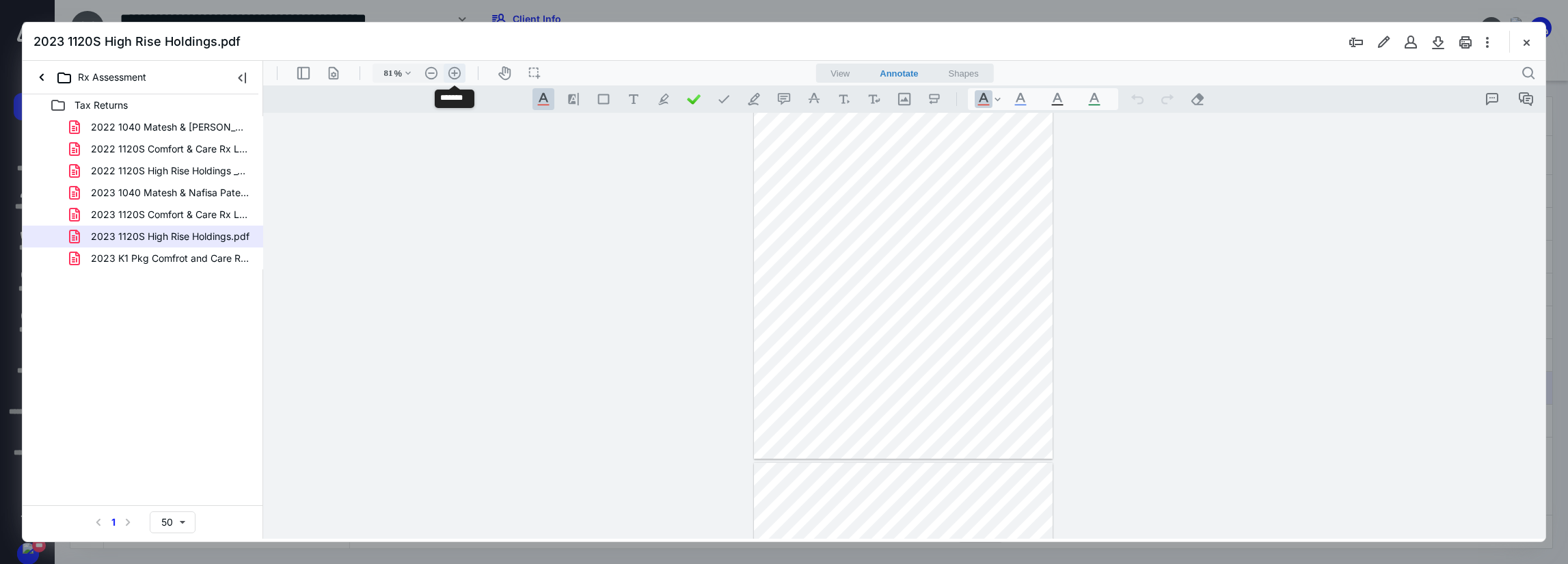click on ".cls-1{fill:#abb0c4;} icon - header - zoom - in - line" at bounding box center (455, 73) 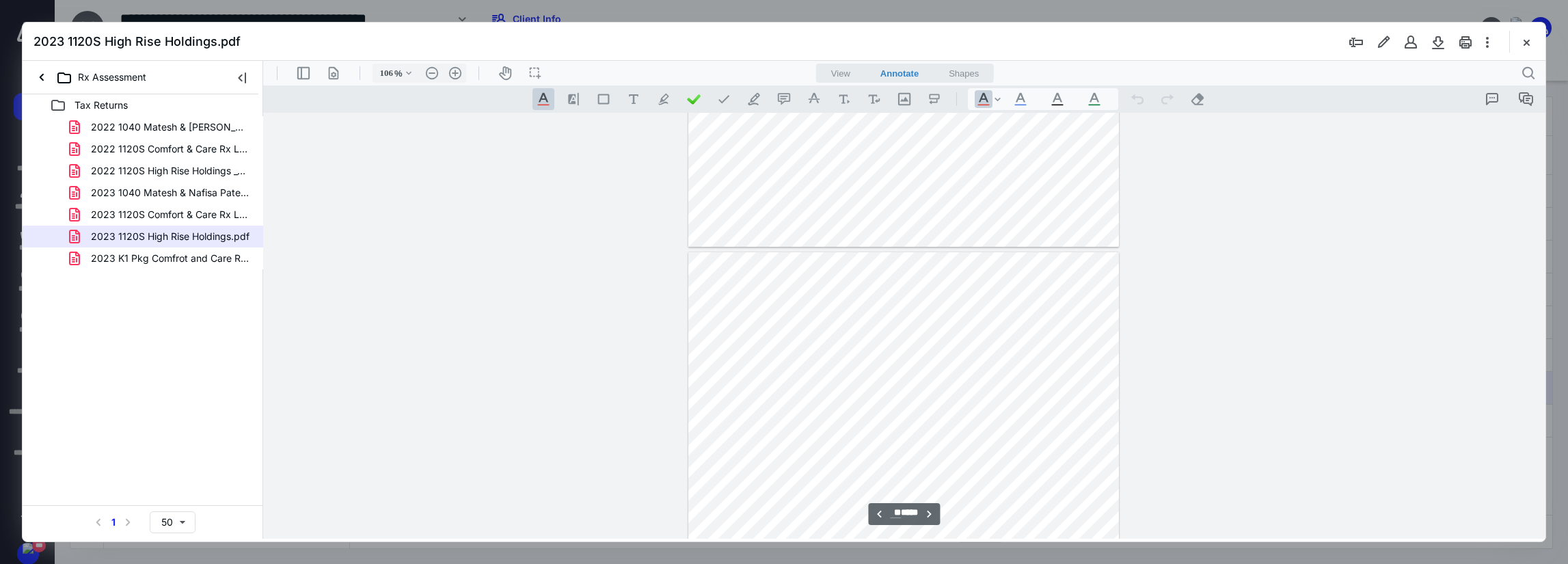 scroll, scrollTop: 7383, scrollLeft: 0, axis: vertical 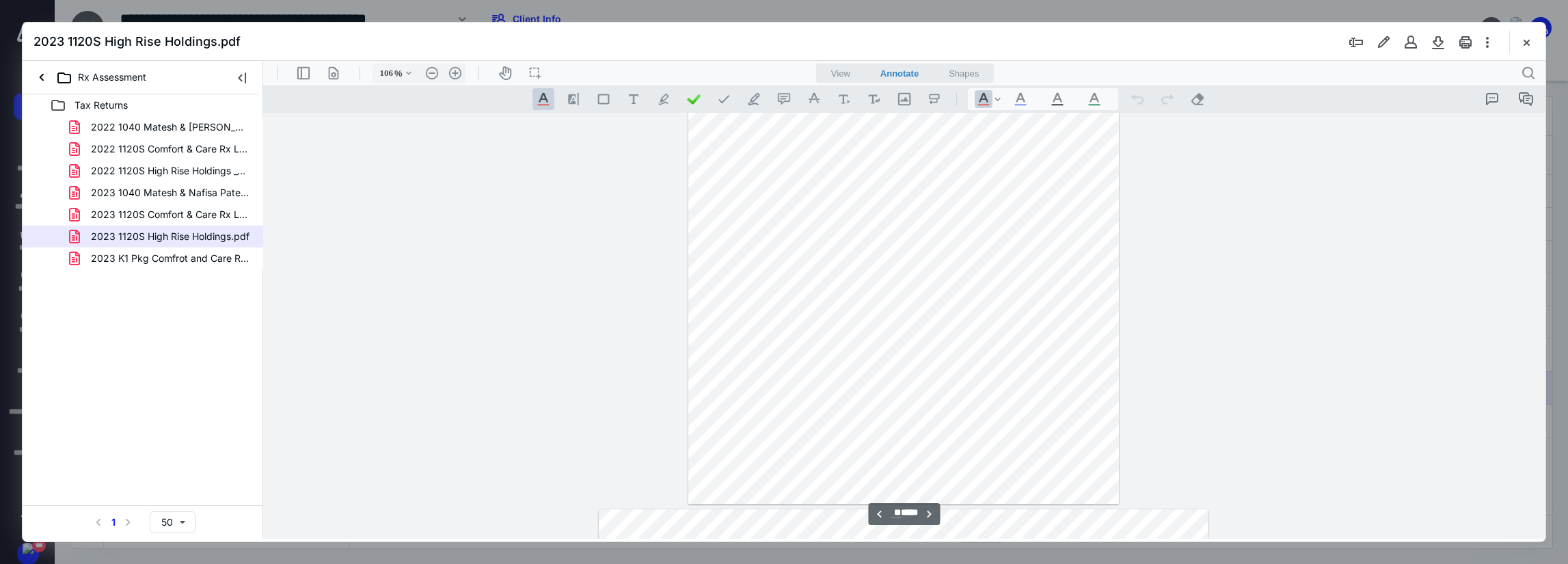 type on "**" 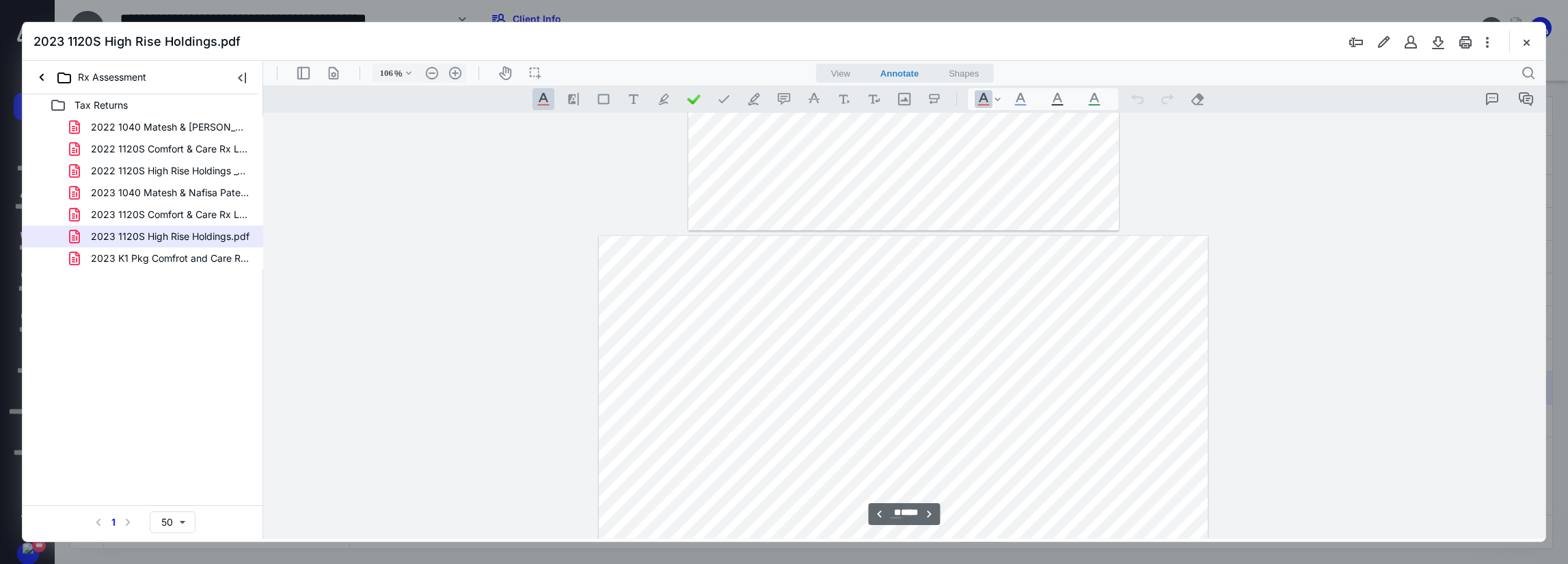 scroll, scrollTop: 14767, scrollLeft: 0, axis: vertical 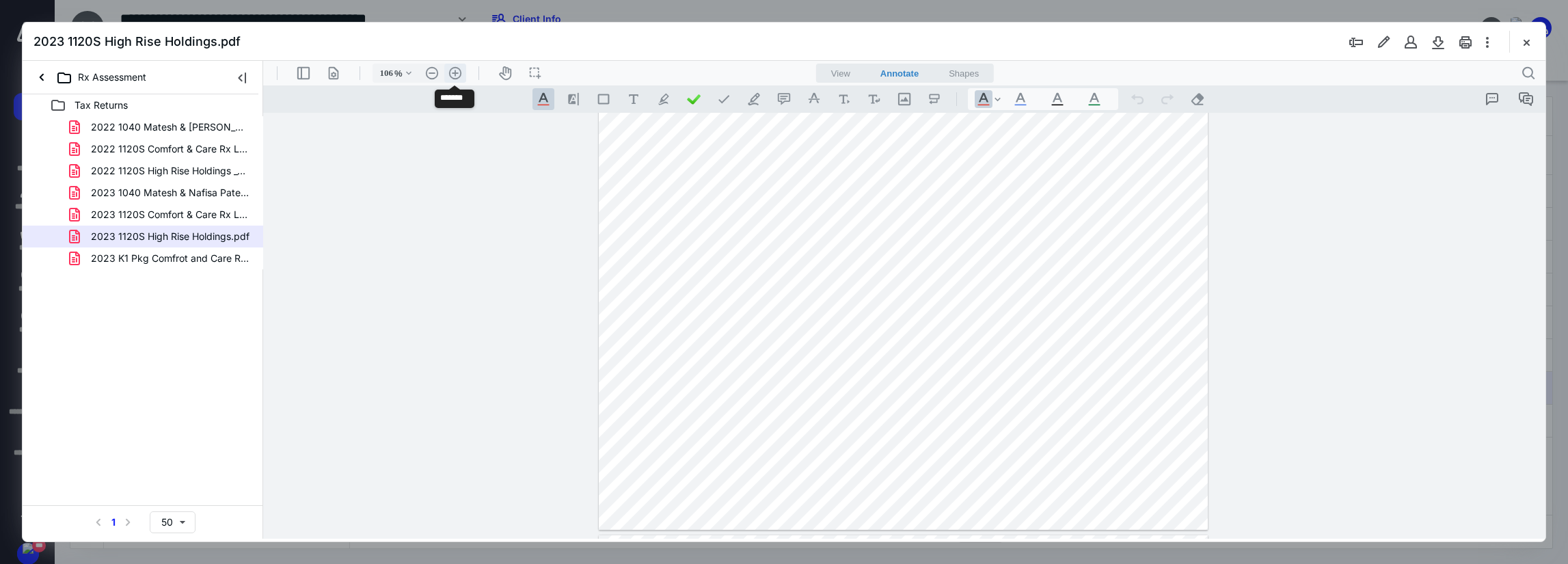 click on ".cls-1{fill:#abb0c4;} icon - header - zoom - in - line" at bounding box center (455, 73) 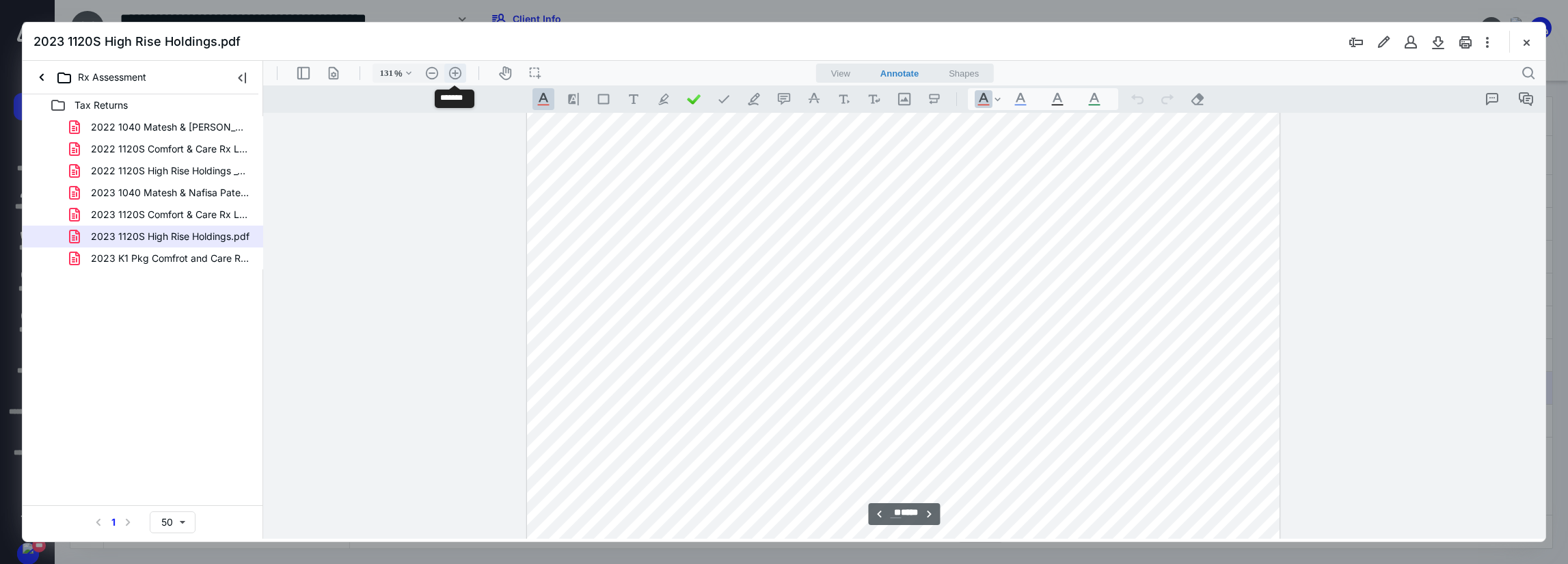 click on ".cls-1{fill:#abb0c4;} icon - header - zoom - in - line" at bounding box center [455, 73] 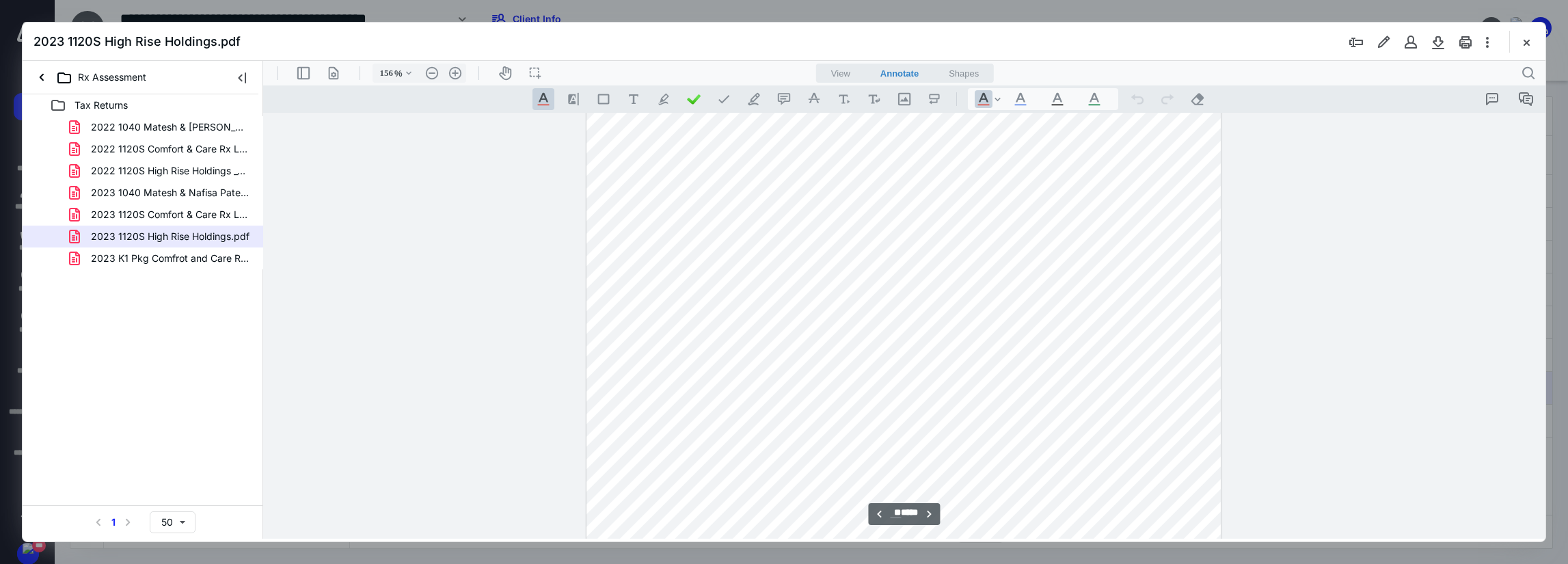scroll, scrollTop: 25649, scrollLeft: 0, axis: vertical 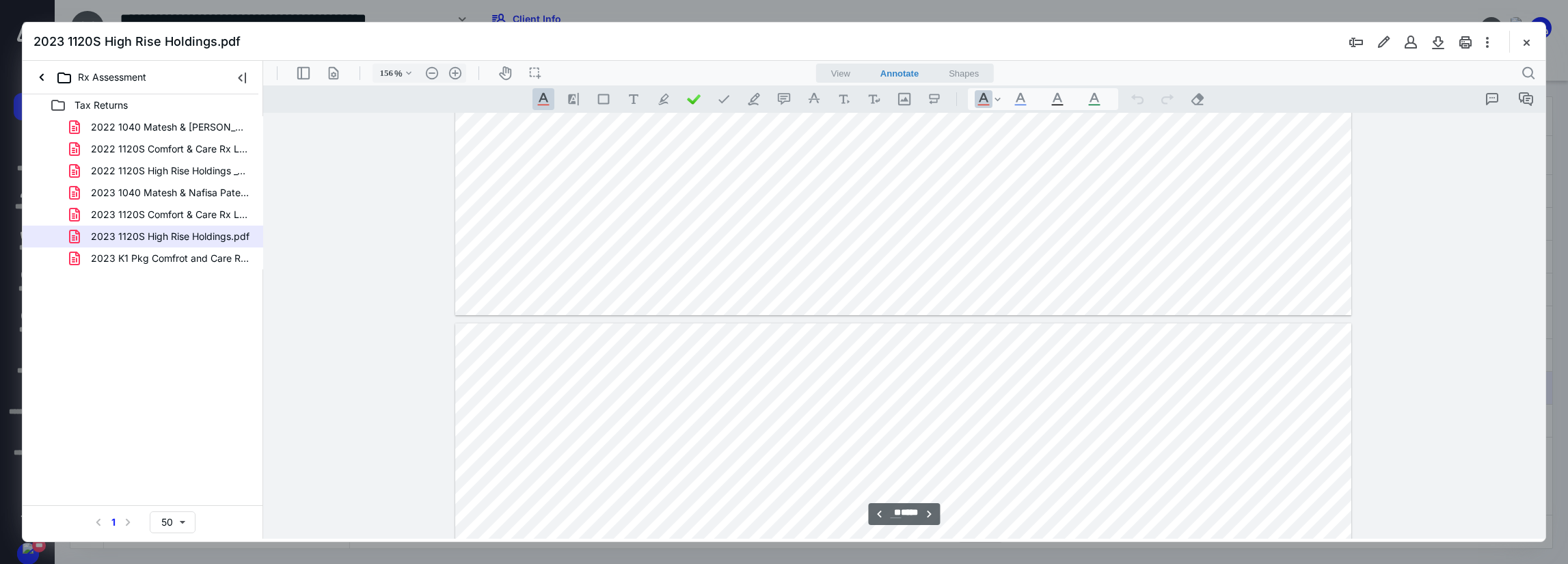 type on "**" 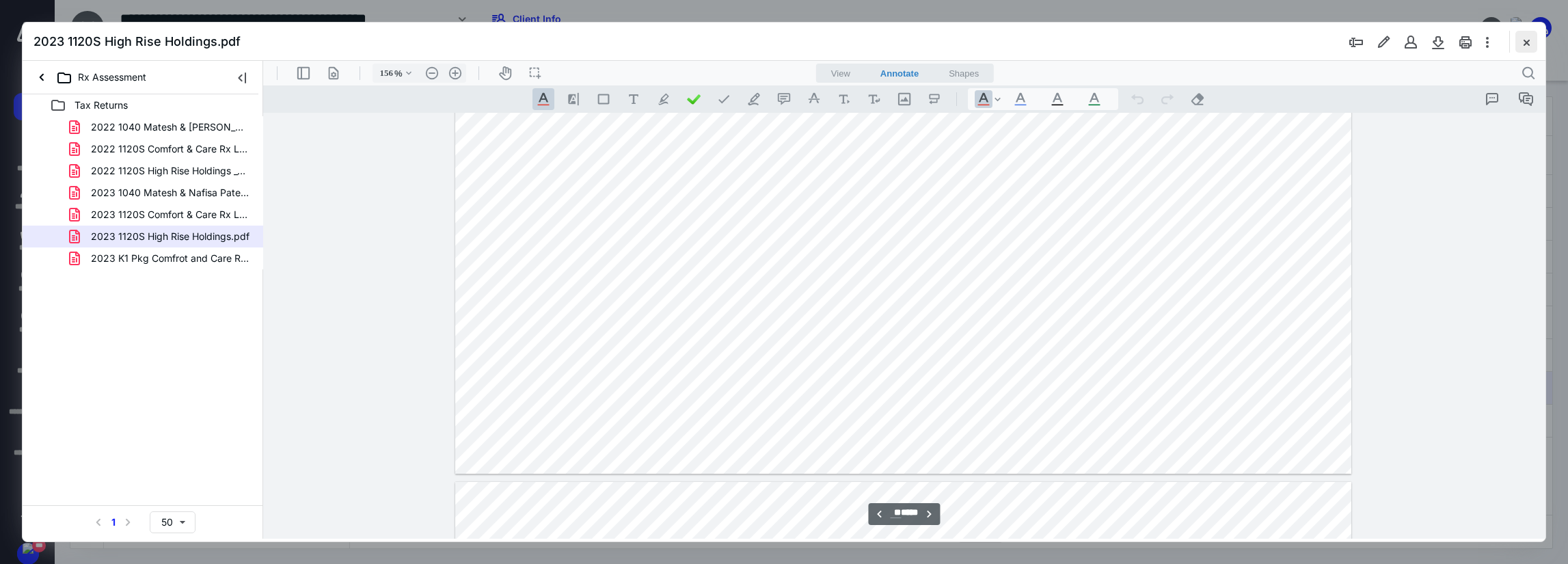 click at bounding box center (1526, 42) 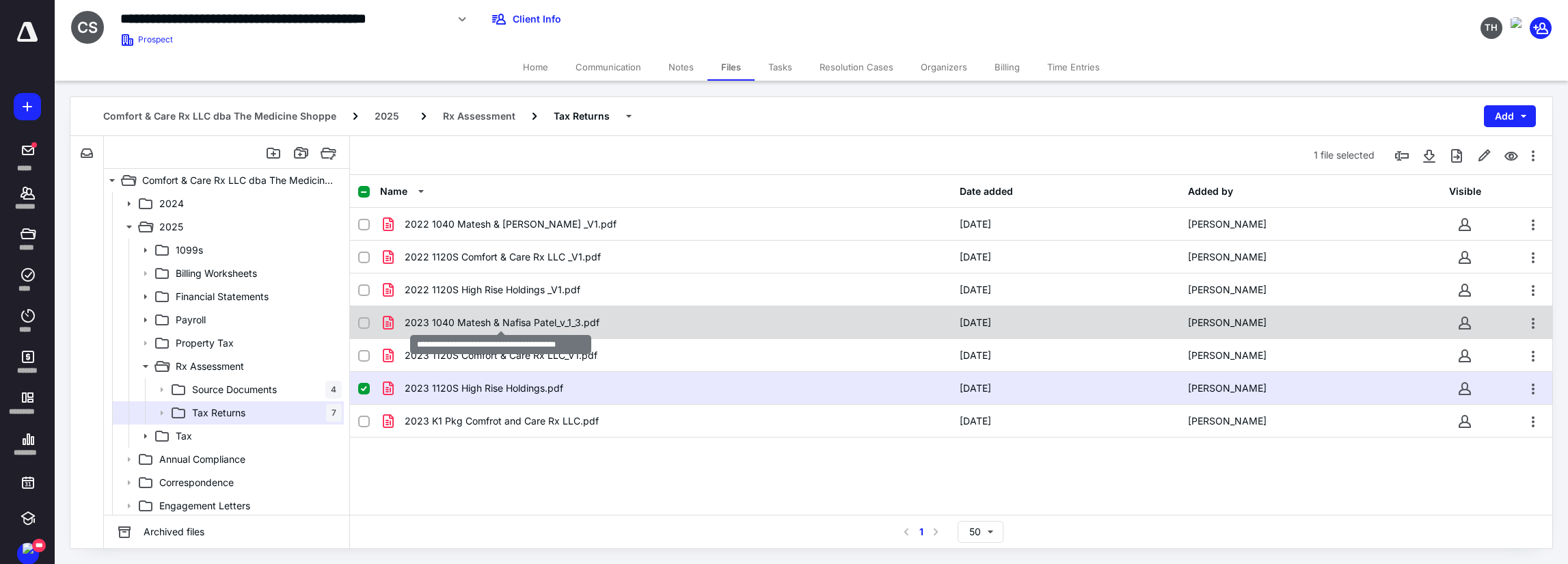 click on "2023 1040 Matesh & Nafisa Patel_v_1_3.pdf" at bounding box center (502, 323) 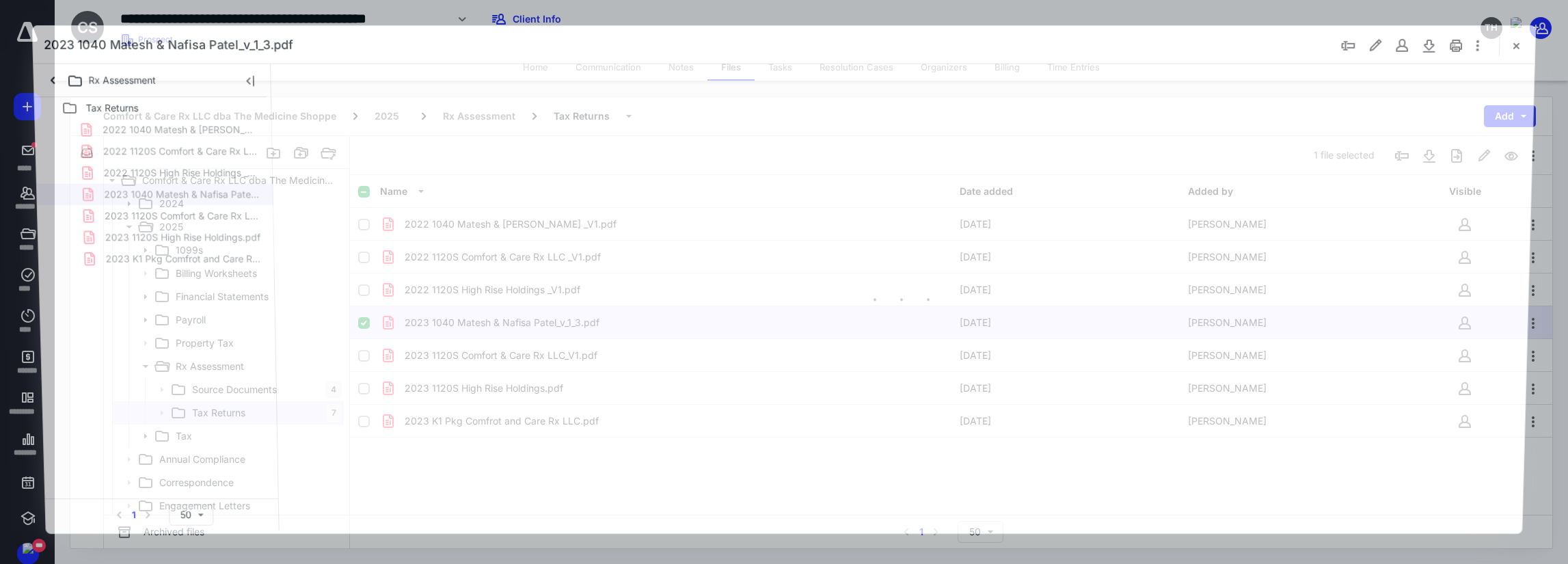 scroll, scrollTop: 0, scrollLeft: 0, axis: both 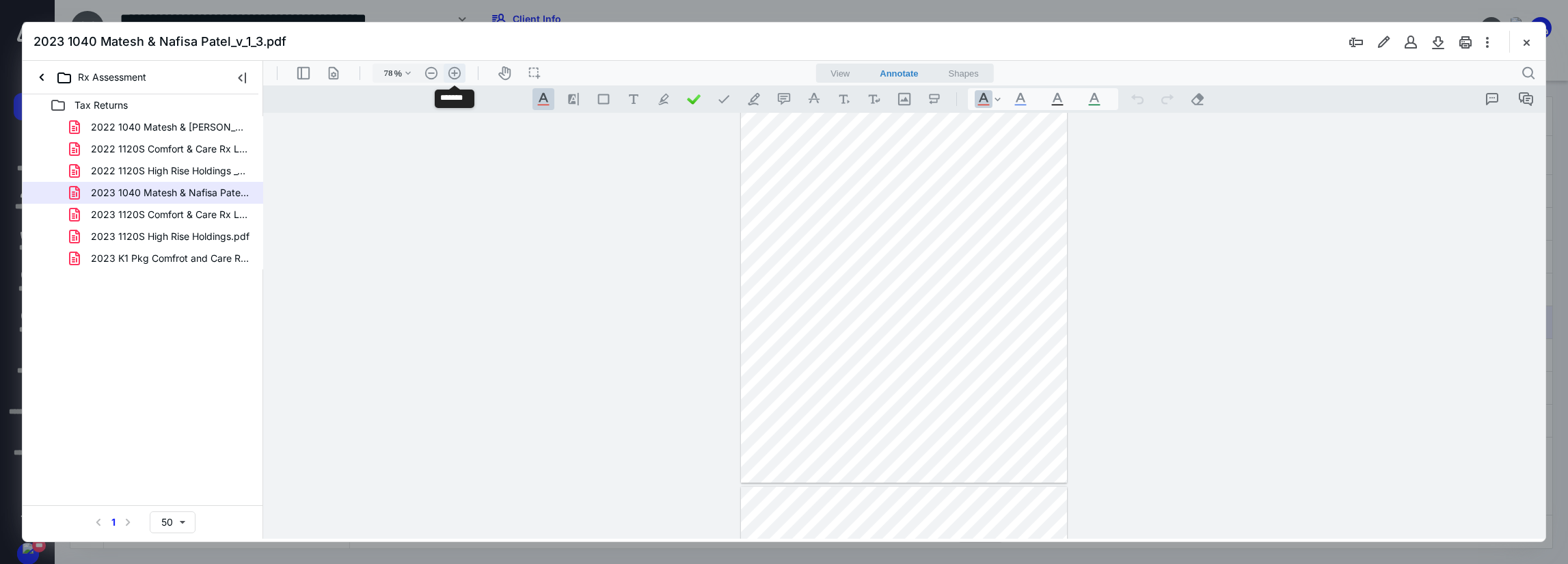 click on ".cls-1{fill:#abb0c4;} icon - header - zoom - in - line" at bounding box center [455, 73] 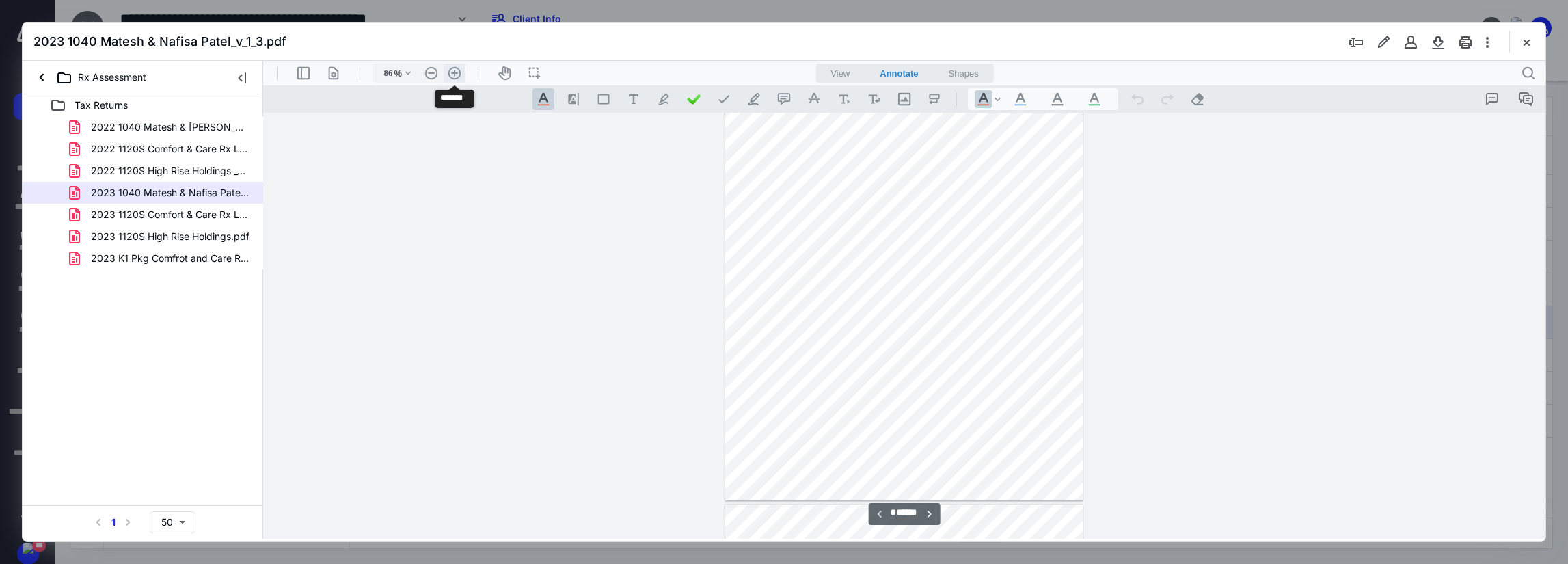 click on ".cls-1{fill:#abb0c4;} icon - header - zoom - in - line" at bounding box center (455, 73) 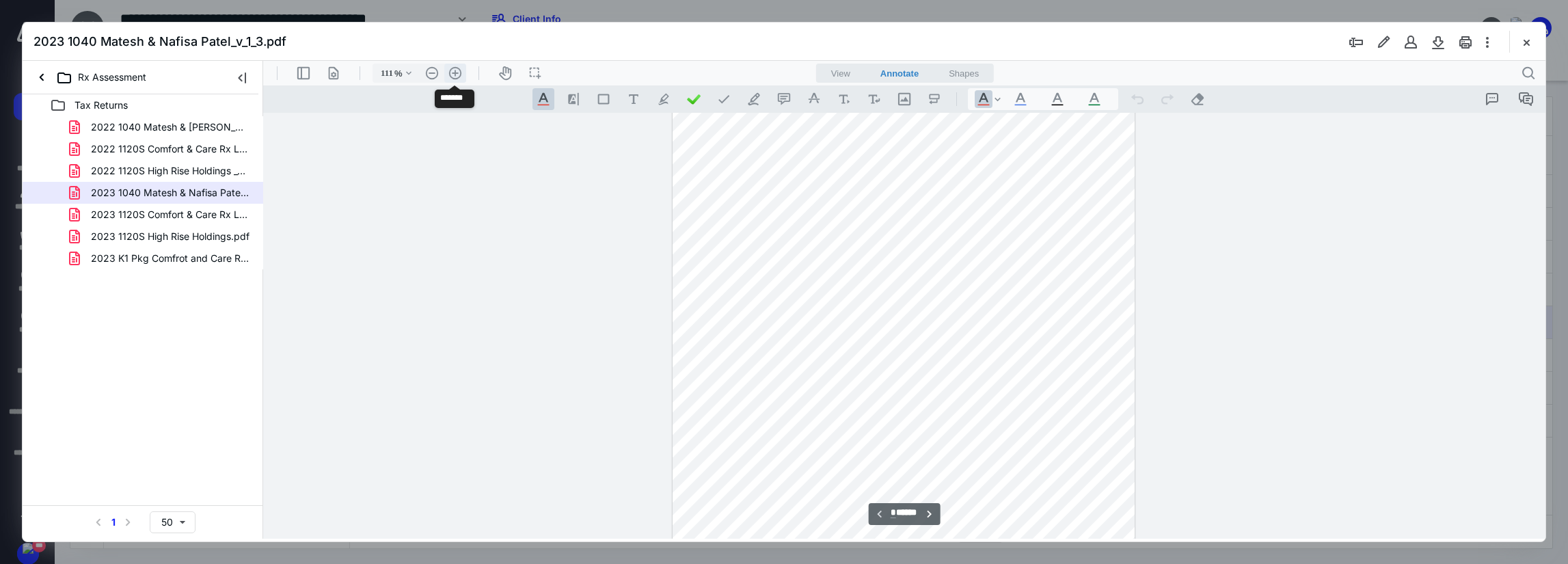 click on ".cls-1{fill:#abb0c4;} icon - header - zoom - in - line" at bounding box center [455, 73] 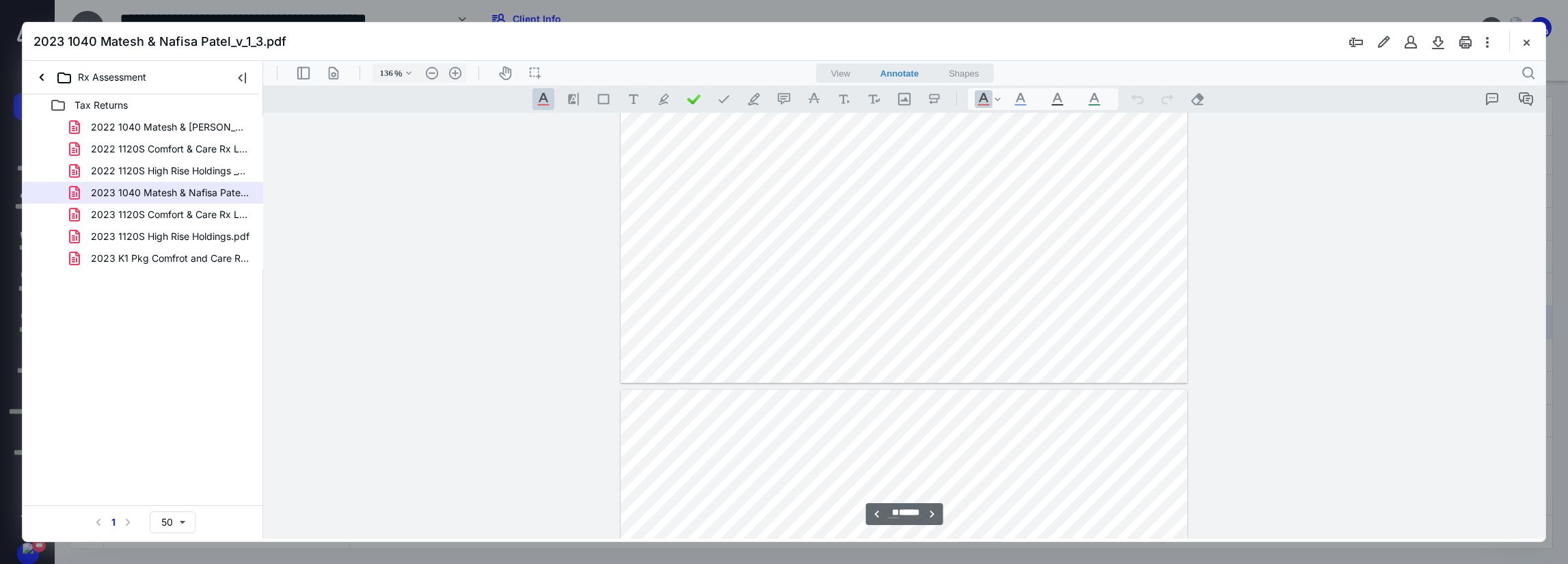 scroll, scrollTop: 26211, scrollLeft: 0, axis: vertical 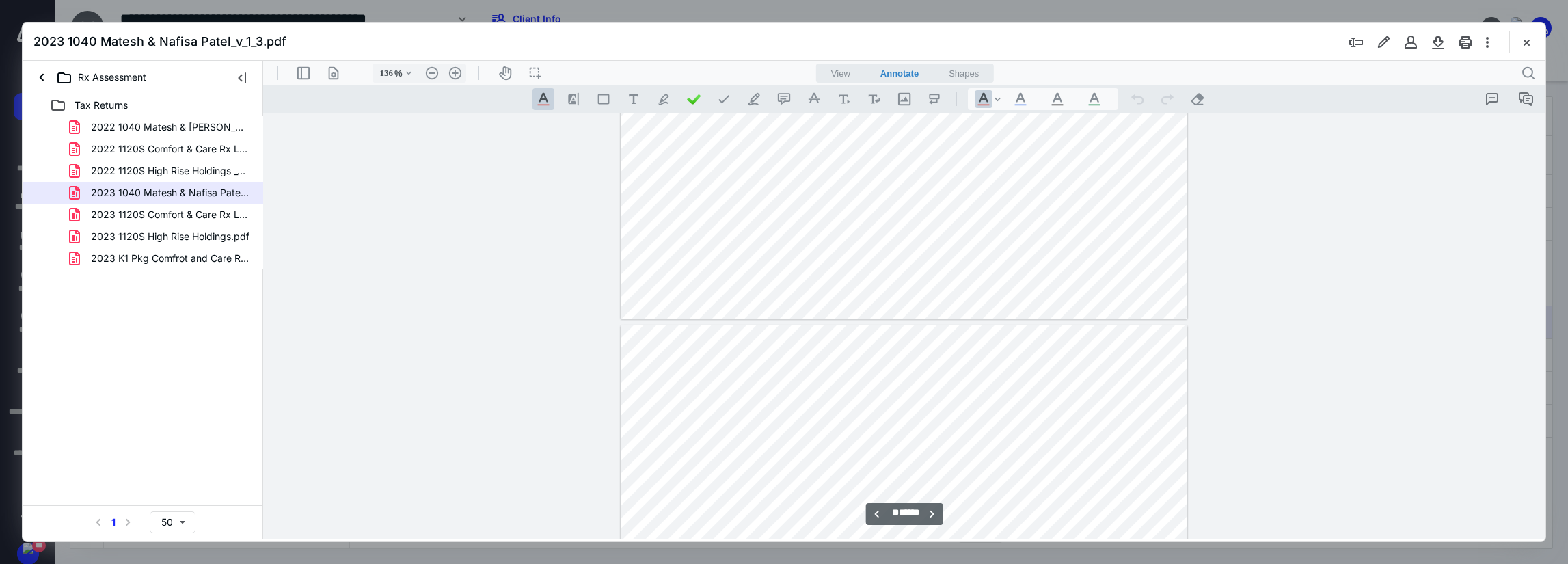 type on "**" 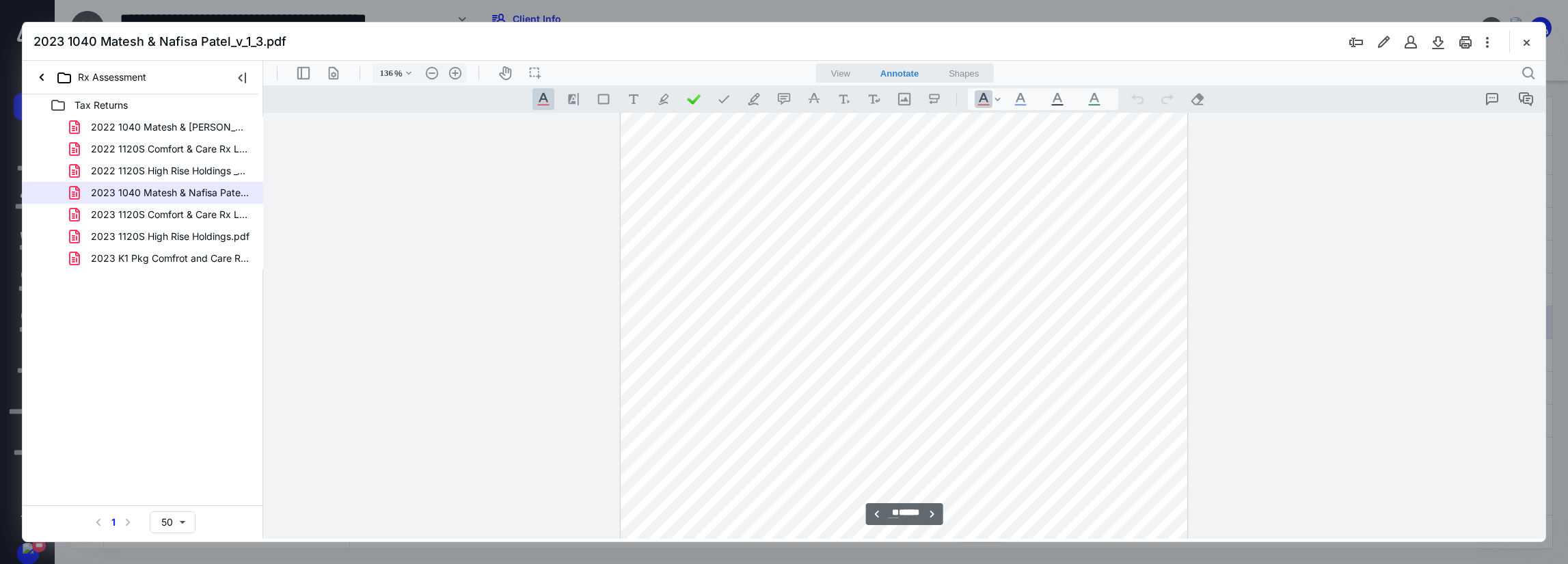 scroll, scrollTop: 27304, scrollLeft: 0, axis: vertical 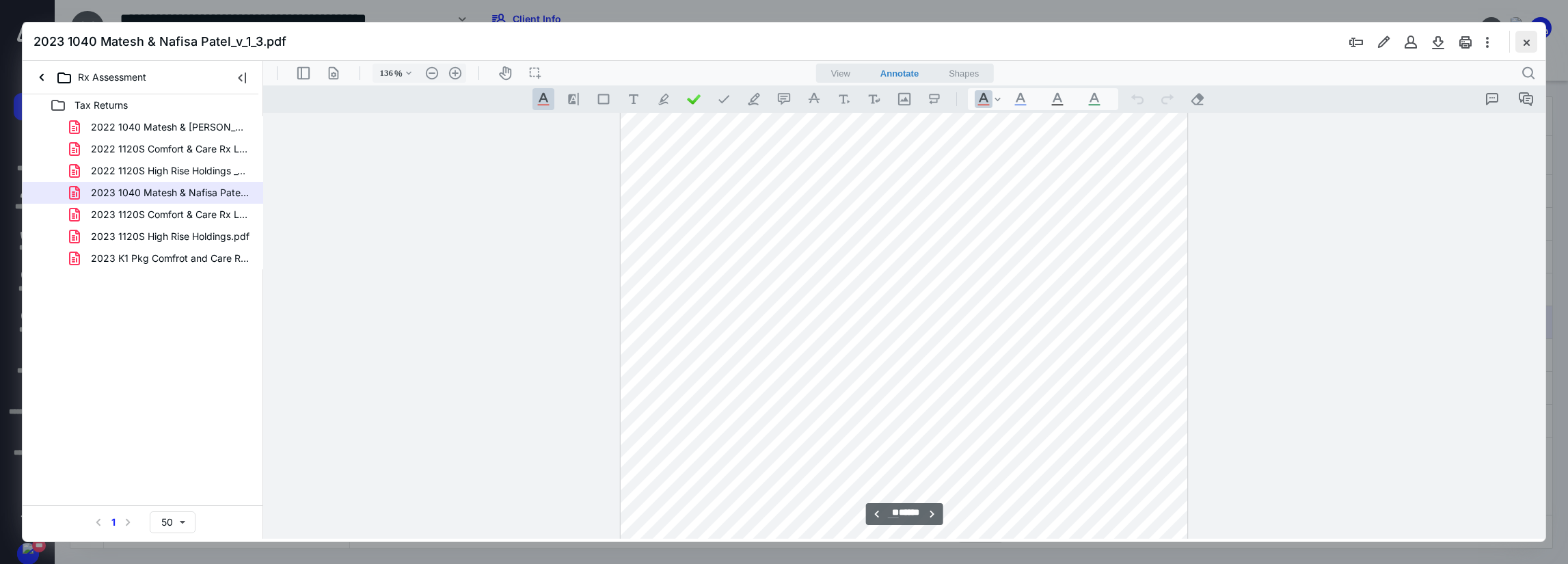 click at bounding box center (1526, 42) 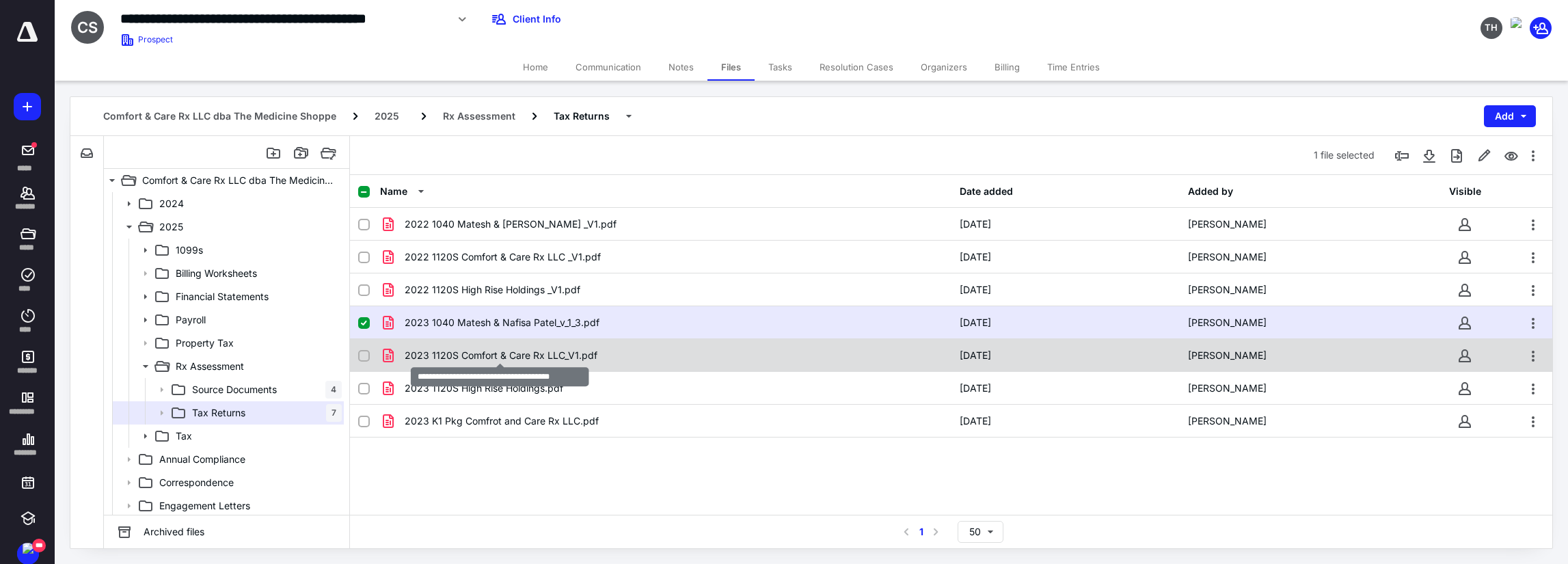 click on "2023 1120S Comfort & Care Rx LLC_V1.pdf" at bounding box center [501, 355] 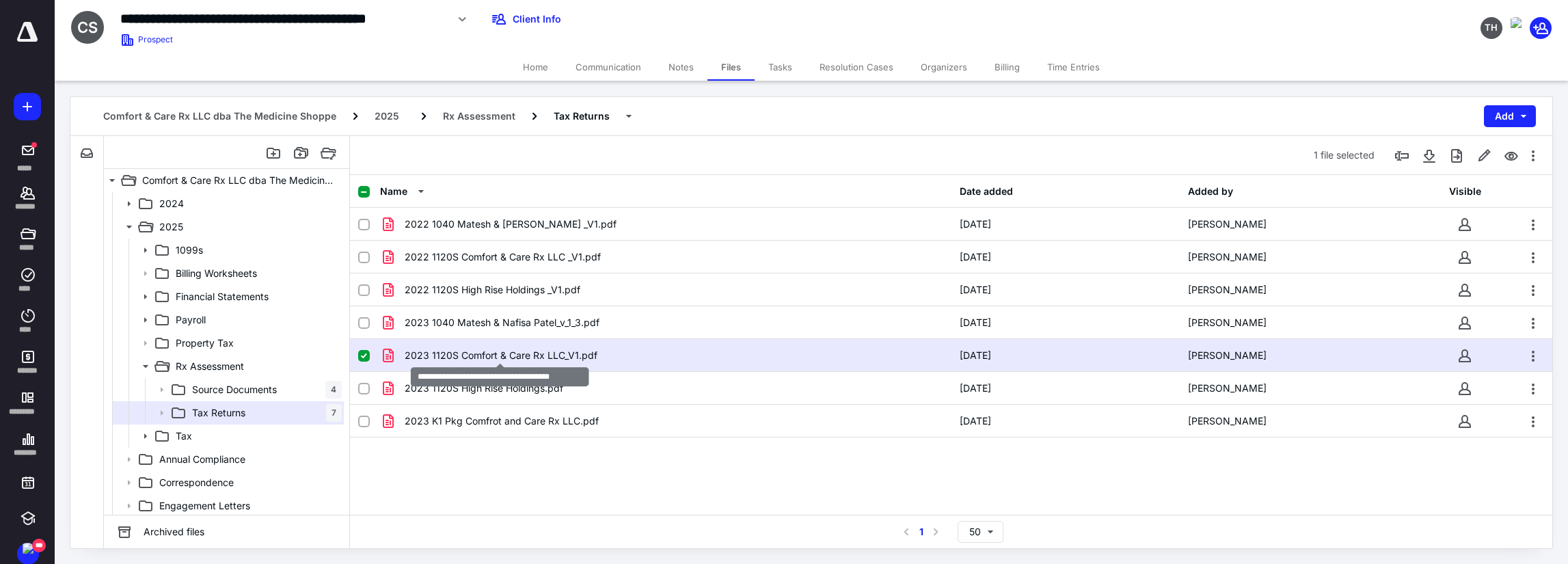 click on "2023 1120S Comfort & Care Rx LLC_V1.pdf" at bounding box center [501, 355] 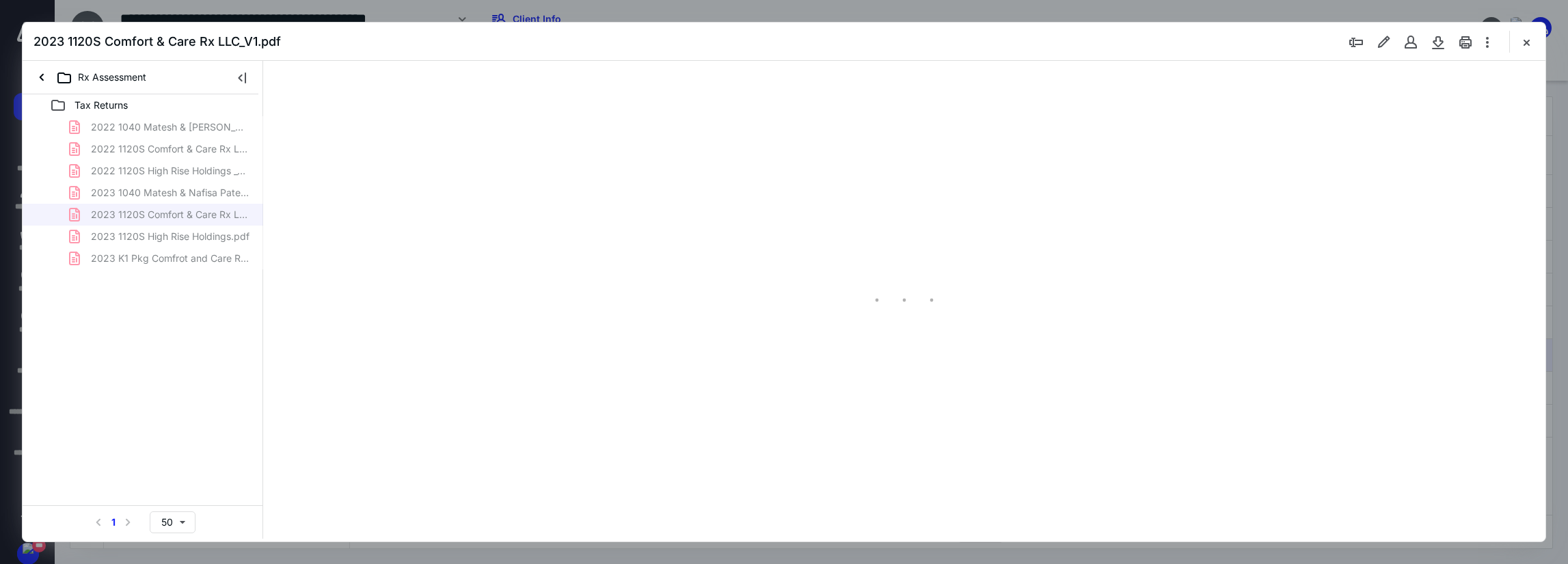 scroll, scrollTop: 0, scrollLeft: 0, axis: both 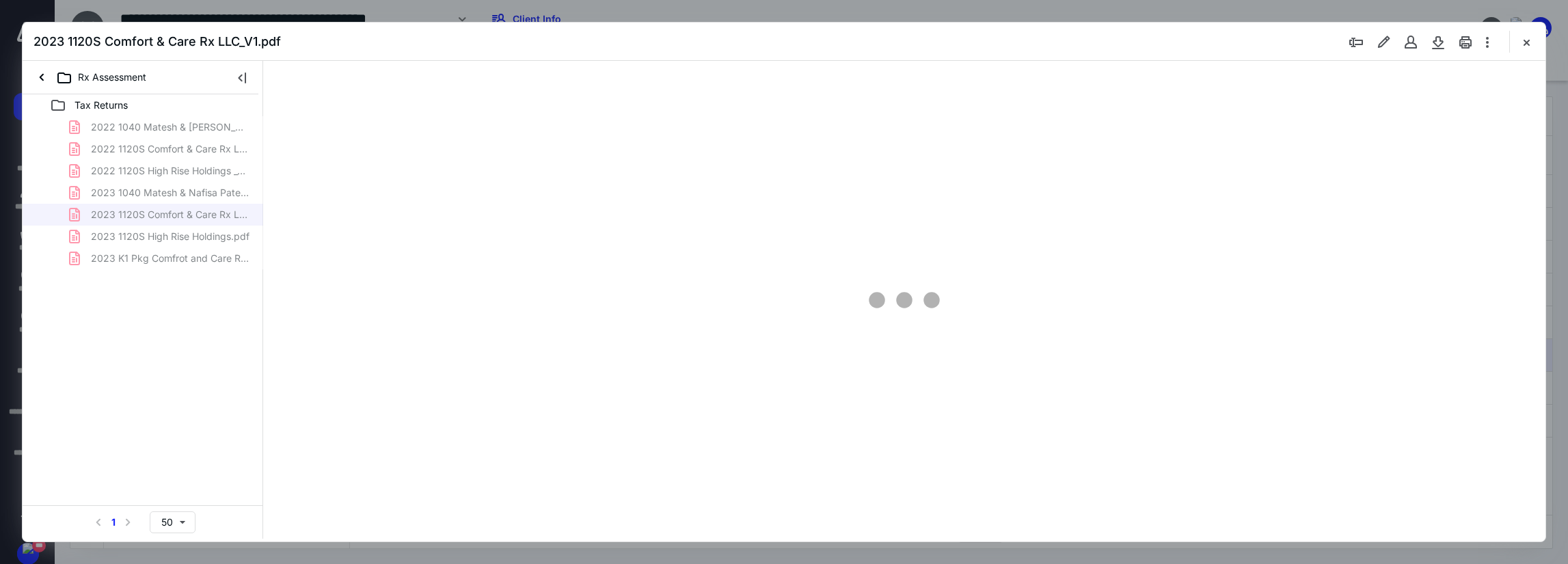 type on "78" 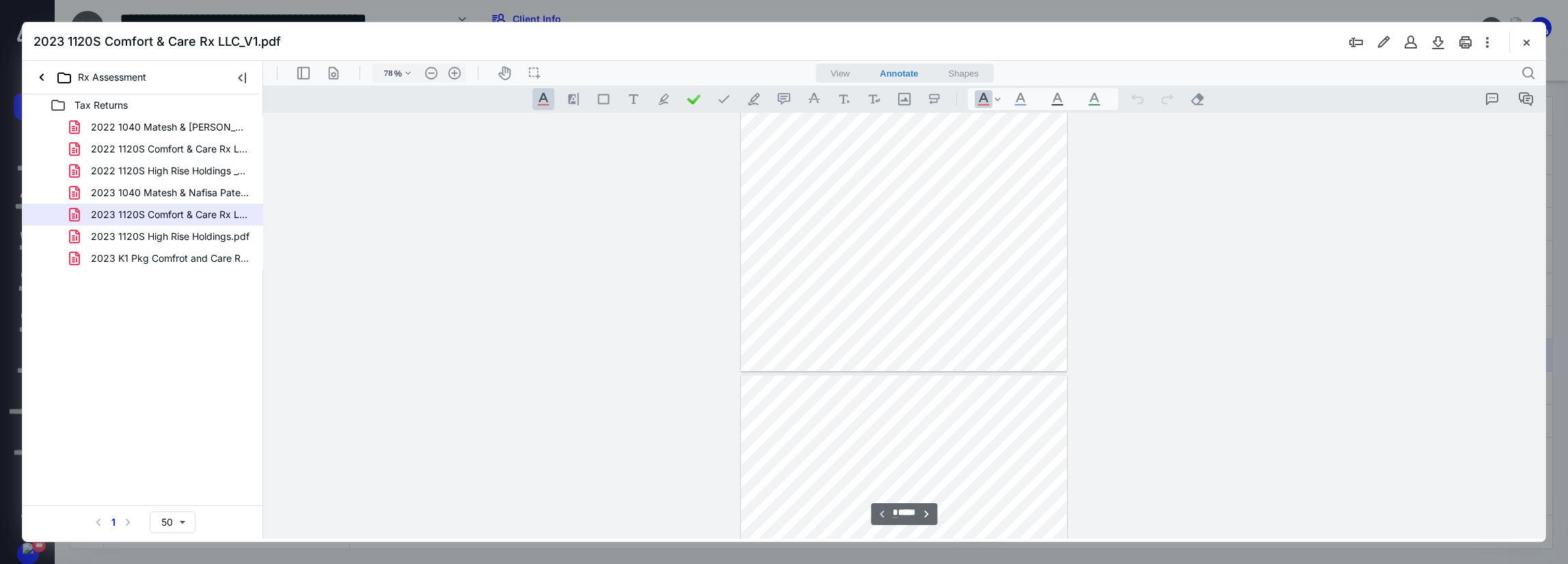 type on "*" 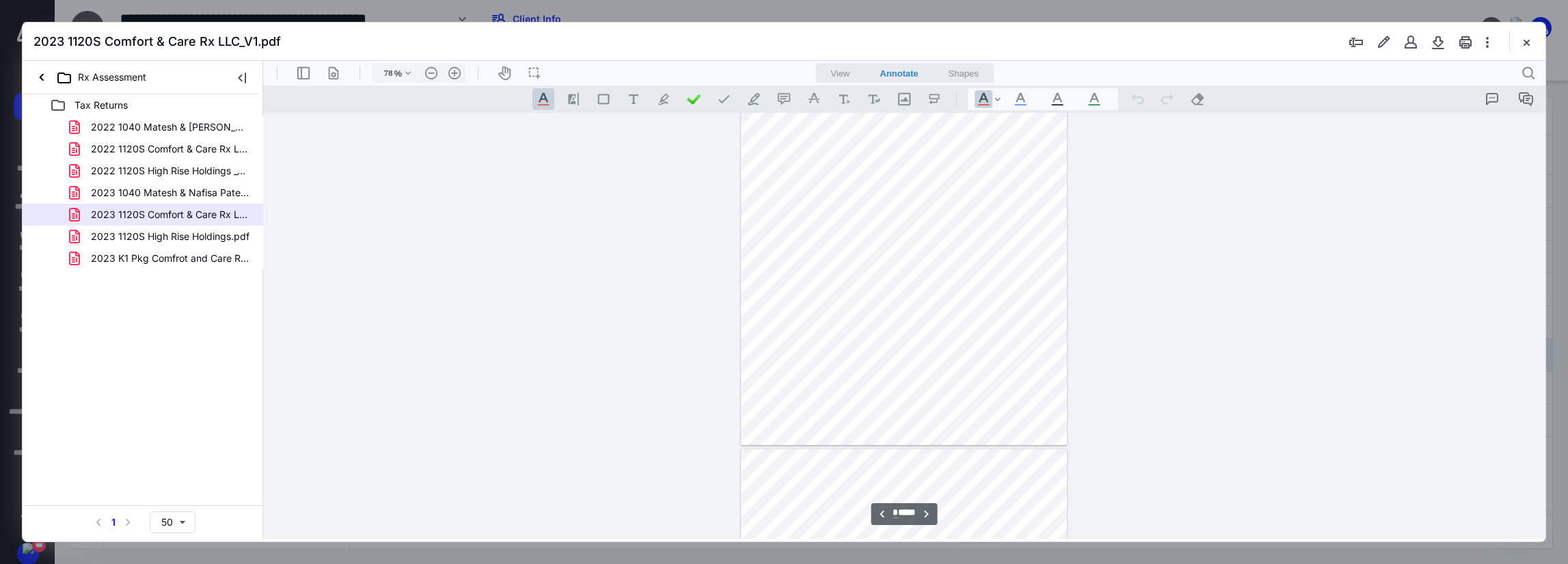 scroll, scrollTop: 533, scrollLeft: 0, axis: vertical 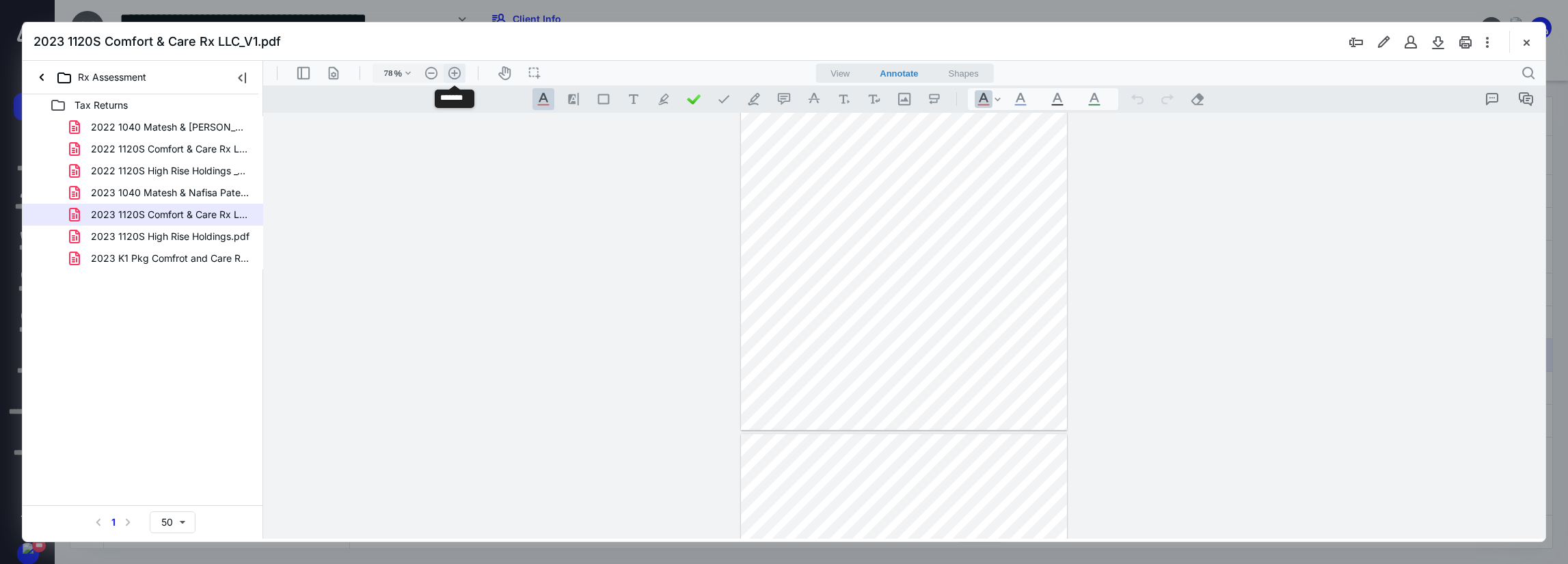 click on ".cls-1{fill:#abb0c4;} icon - header - zoom - in - line" at bounding box center [455, 73] 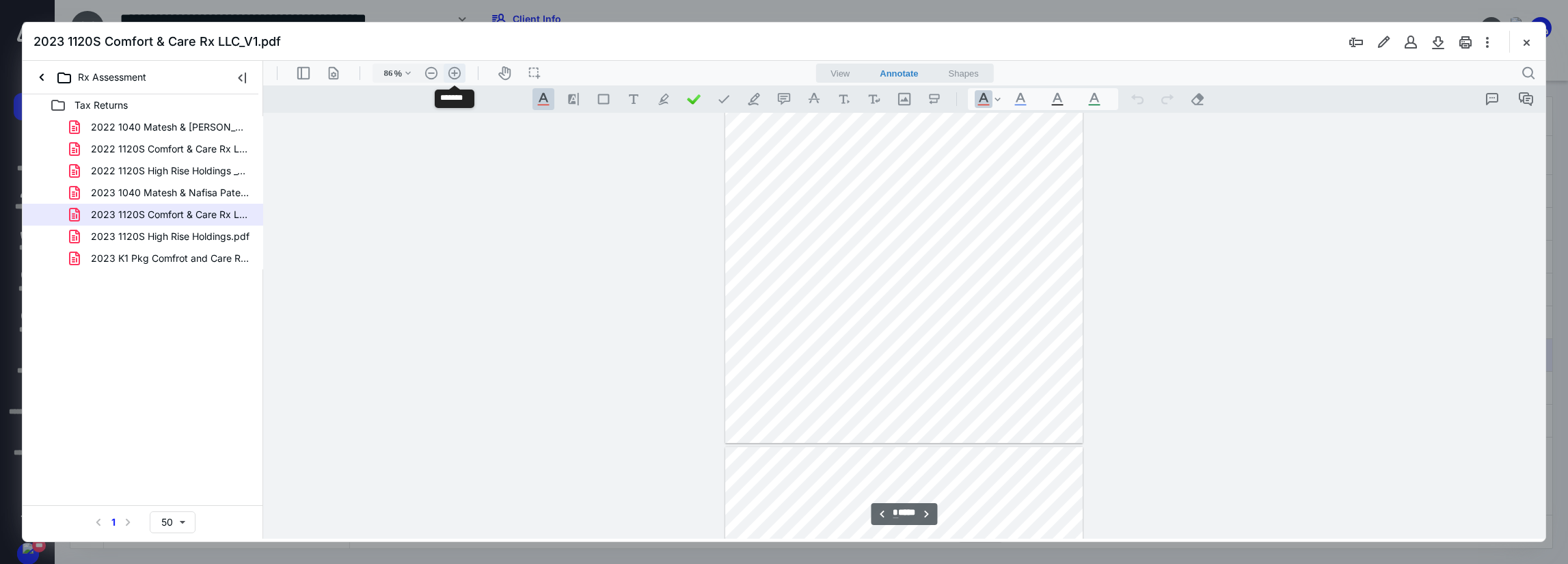 click on ".cls-1{fill:#abb0c4;} icon - header - zoom - in - line" at bounding box center (455, 73) 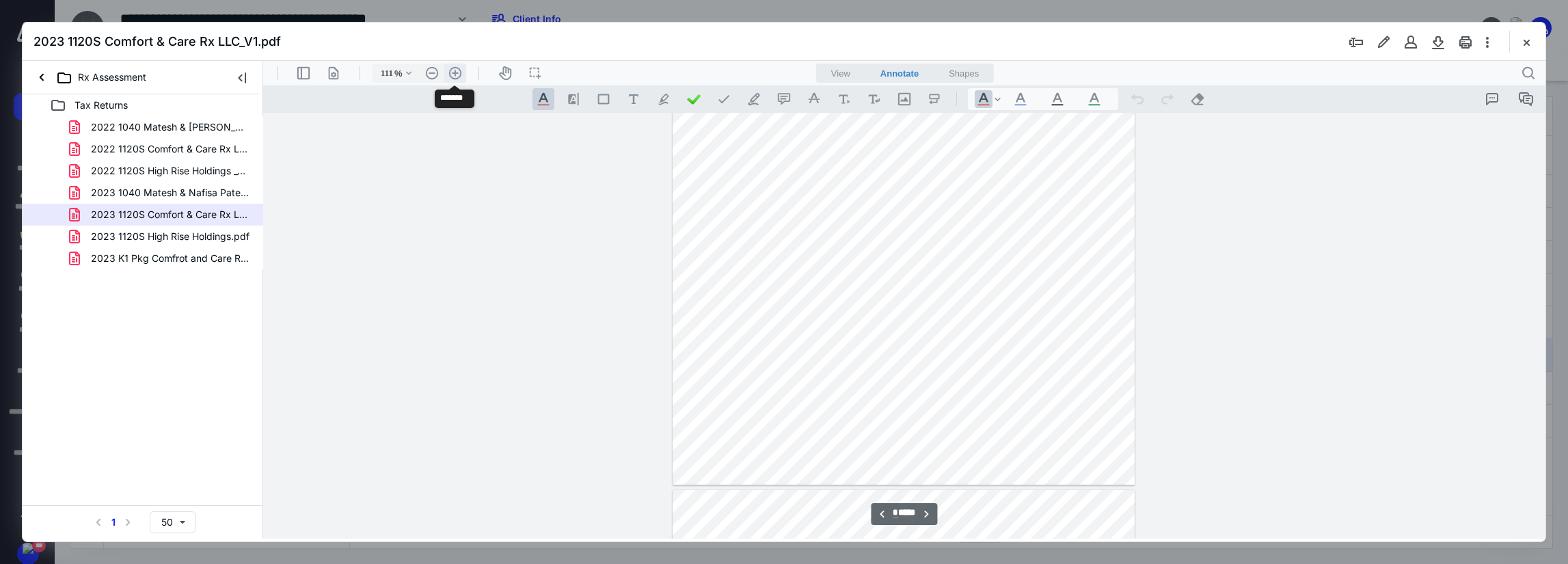 click on ".cls-1{fill:#abb0c4;} icon - header - zoom - in - line" at bounding box center (455, 73) 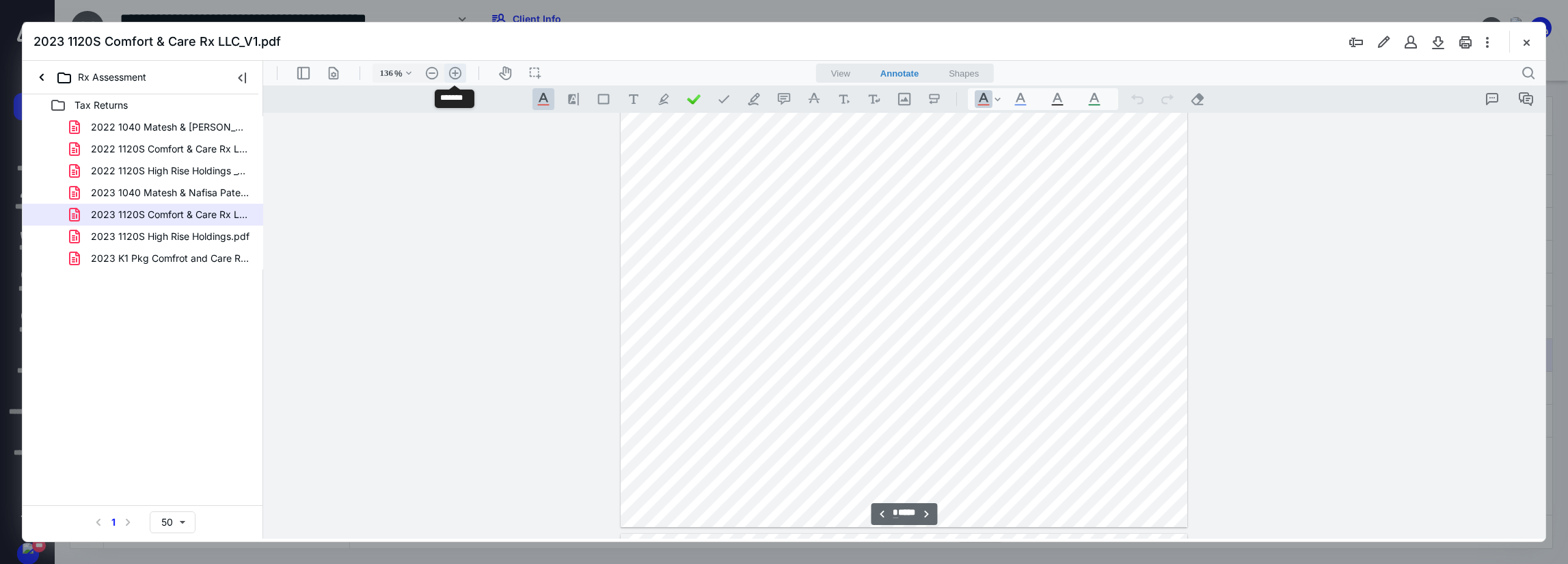 click on ".cls-1{fill:#abb0c4;} icon - header - zoom - in - line" at bounding box center (455, 73) 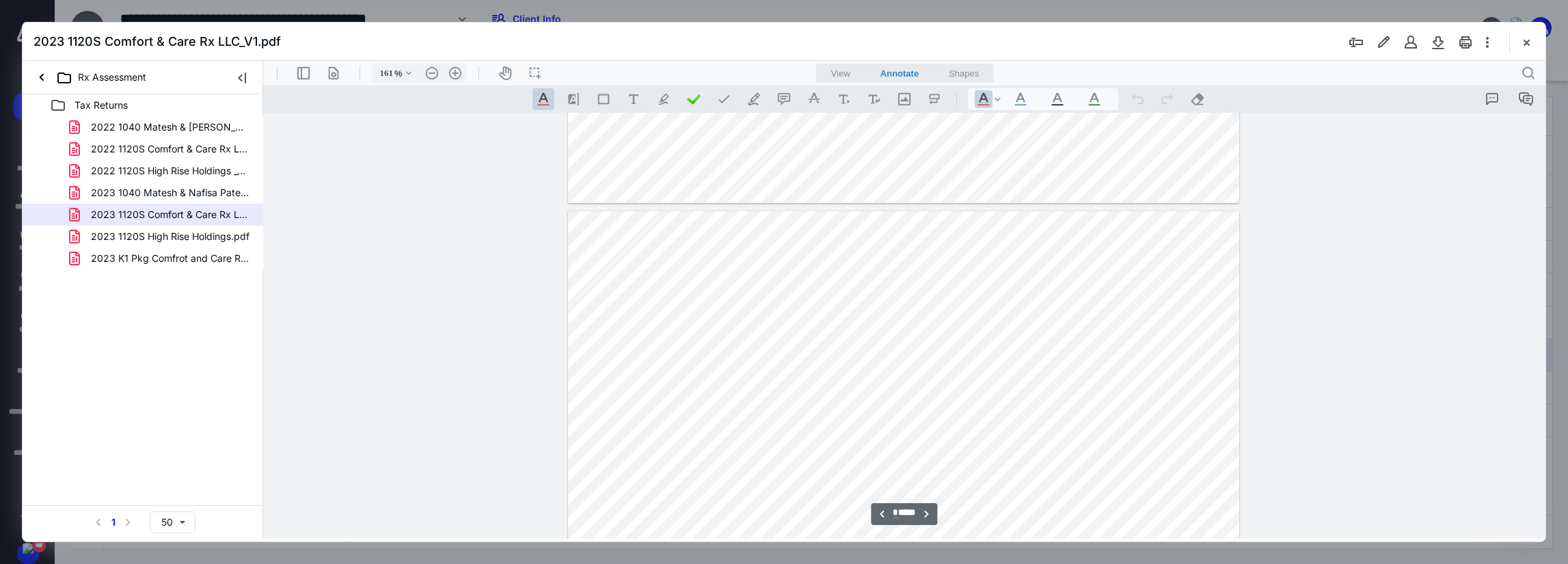 scroll, scrollTop: 3481, scrollLeft: 0, axis: vertical 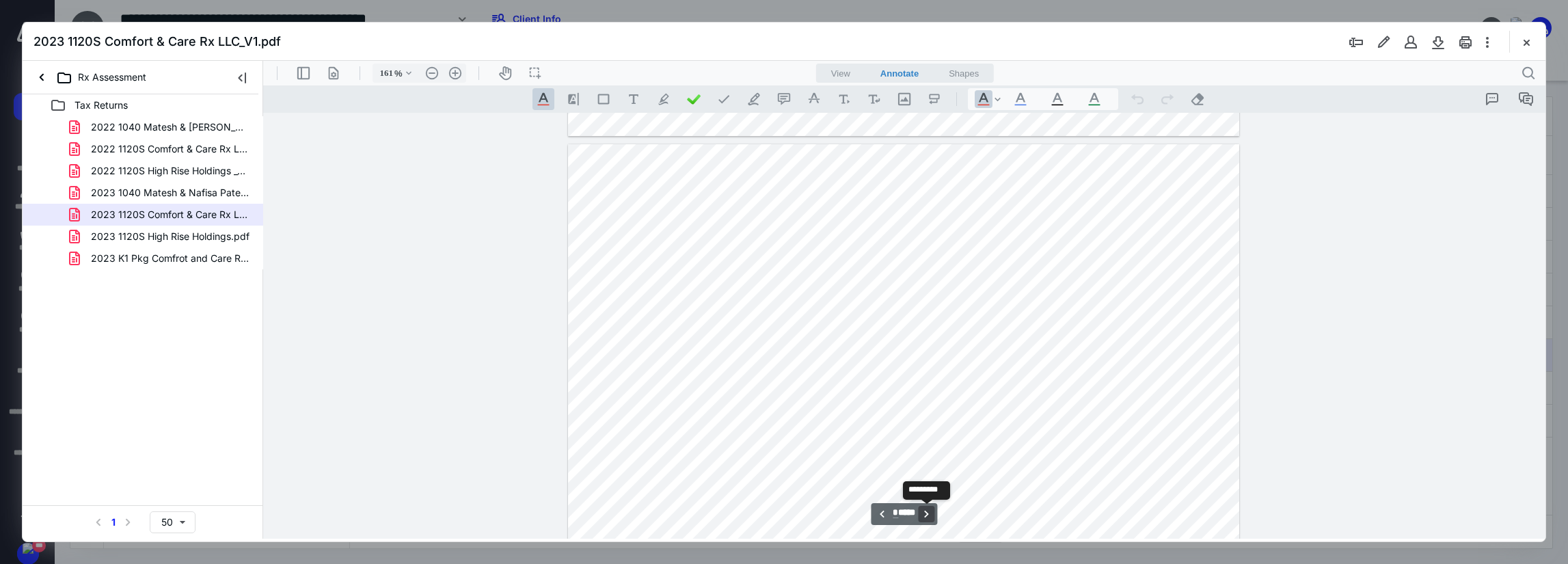 click on "**********" at bounding box center [927, 514] 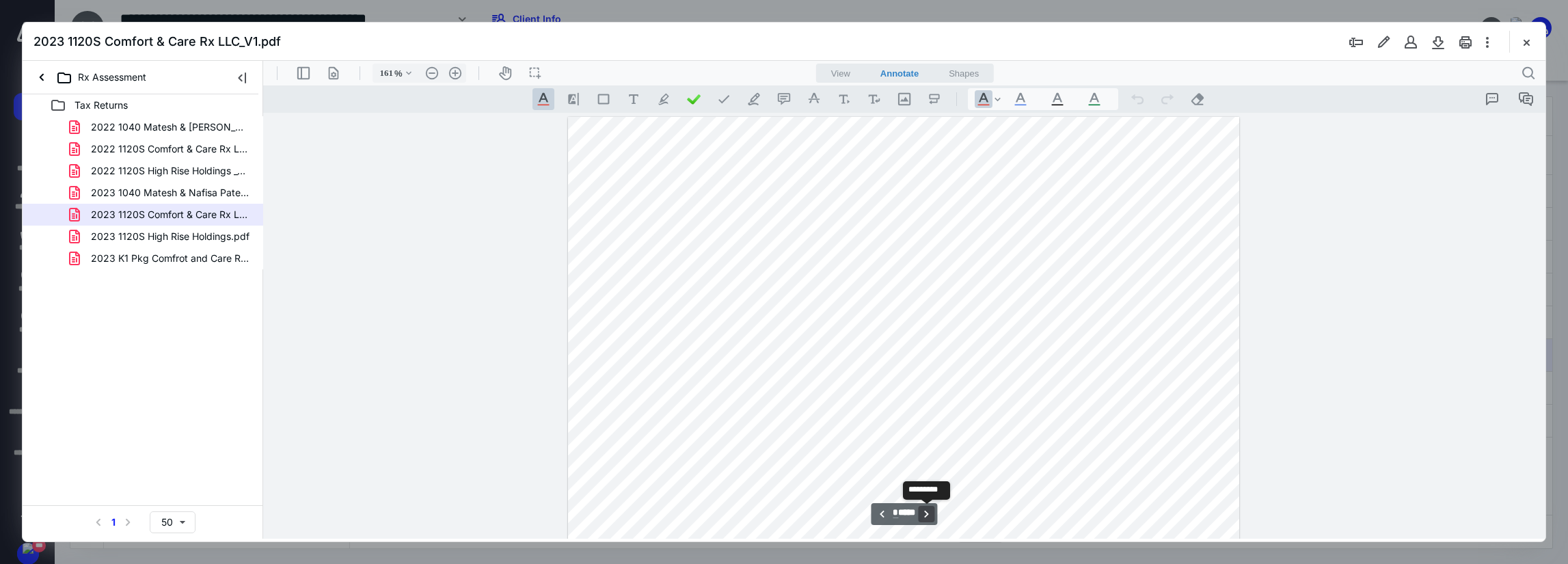 click on "**********" at bounding box center (927, 514) 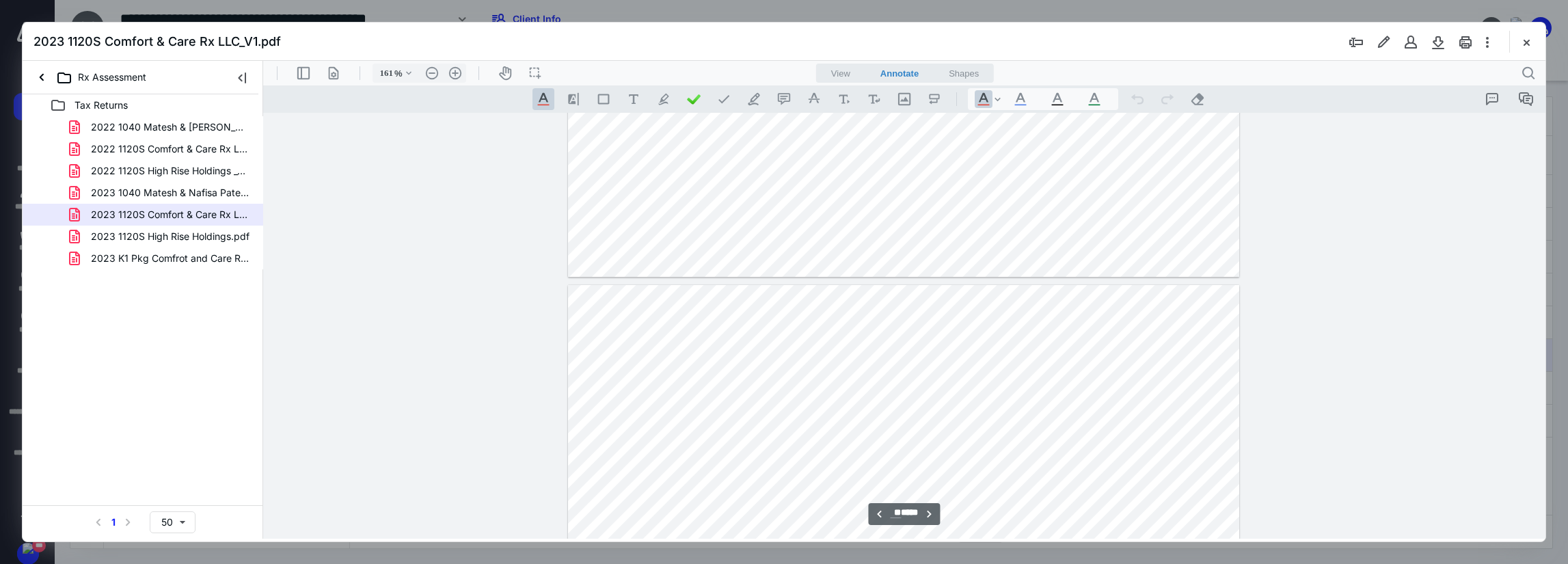 scroll, scrollTop: 12087, scrollLeft: 0, axis: vertical 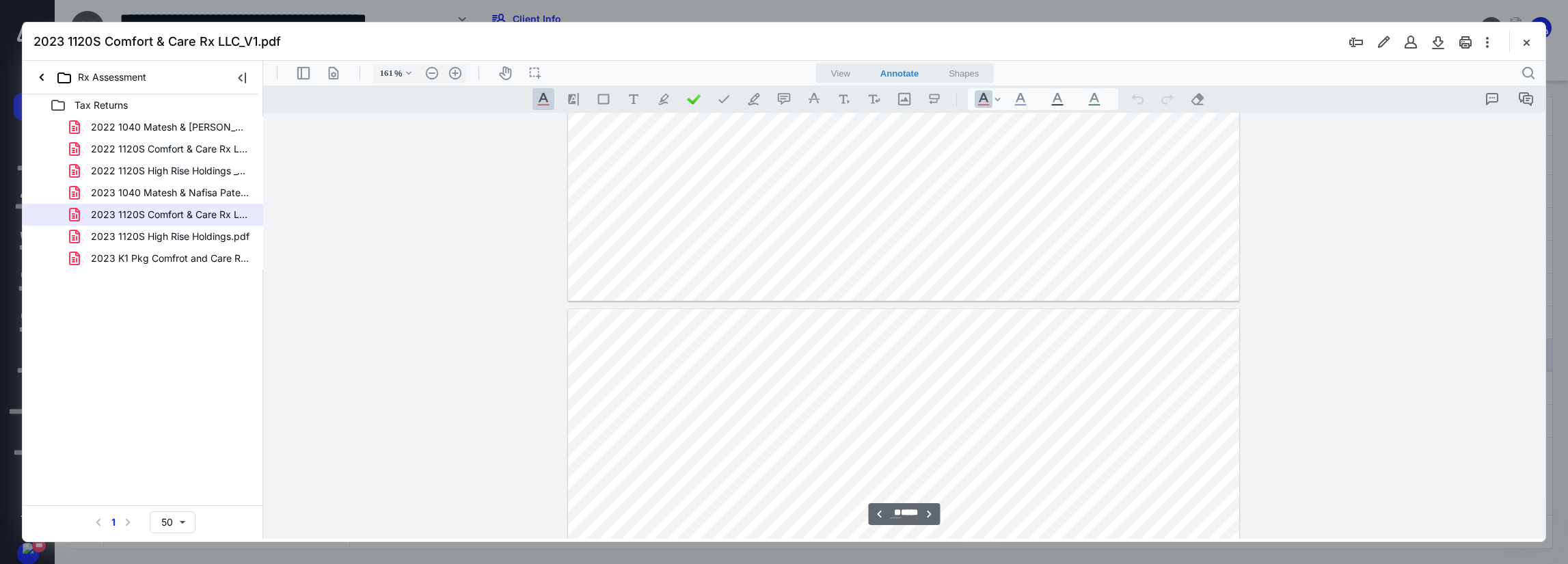 type on "**" 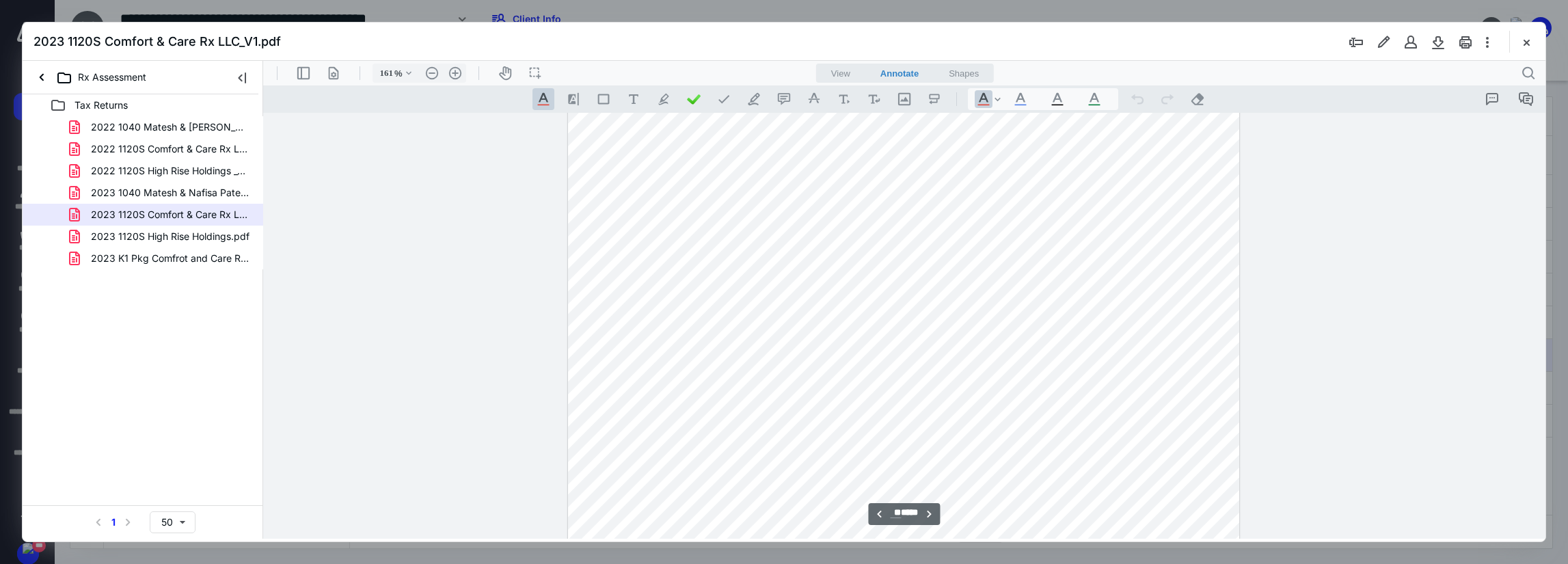 scroll, scrollTop: 11814, scrollLeft: 0, axis: vertical 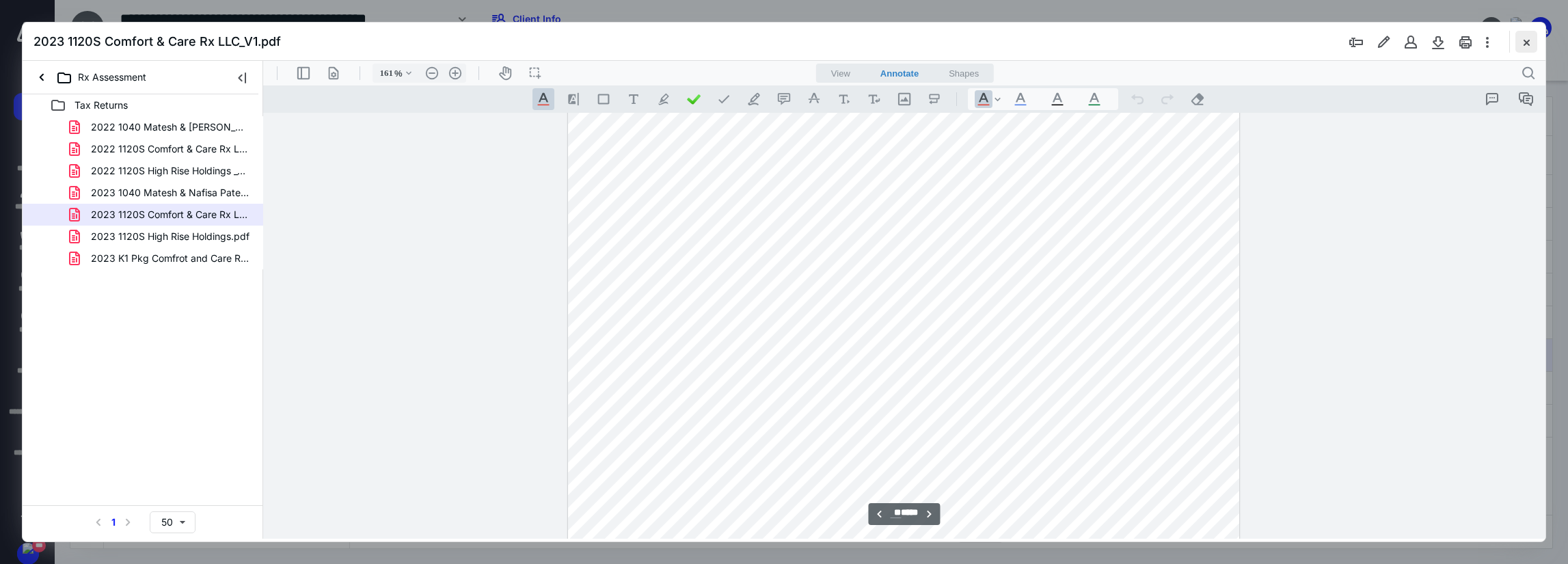 click at bounding box center (1526, 42) 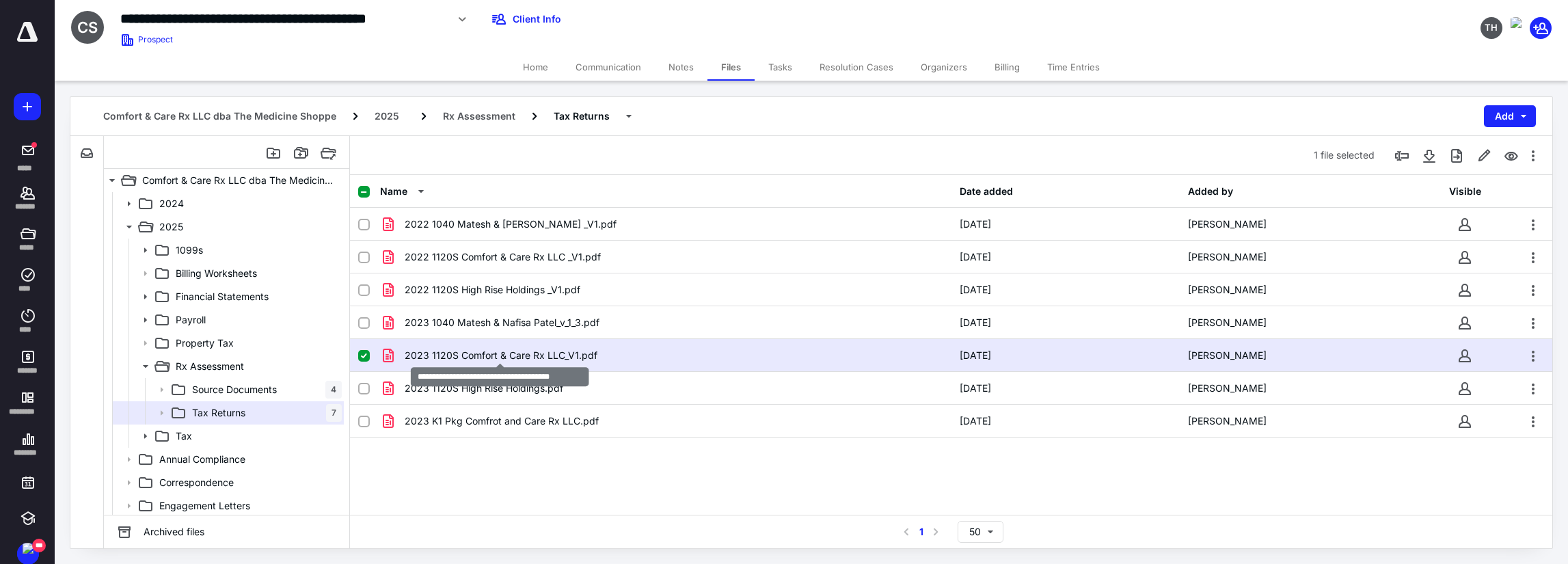 click on "2023 1120S Comfort & Care Rx LLC_V1.pdf" at bounding box center (501, 355) 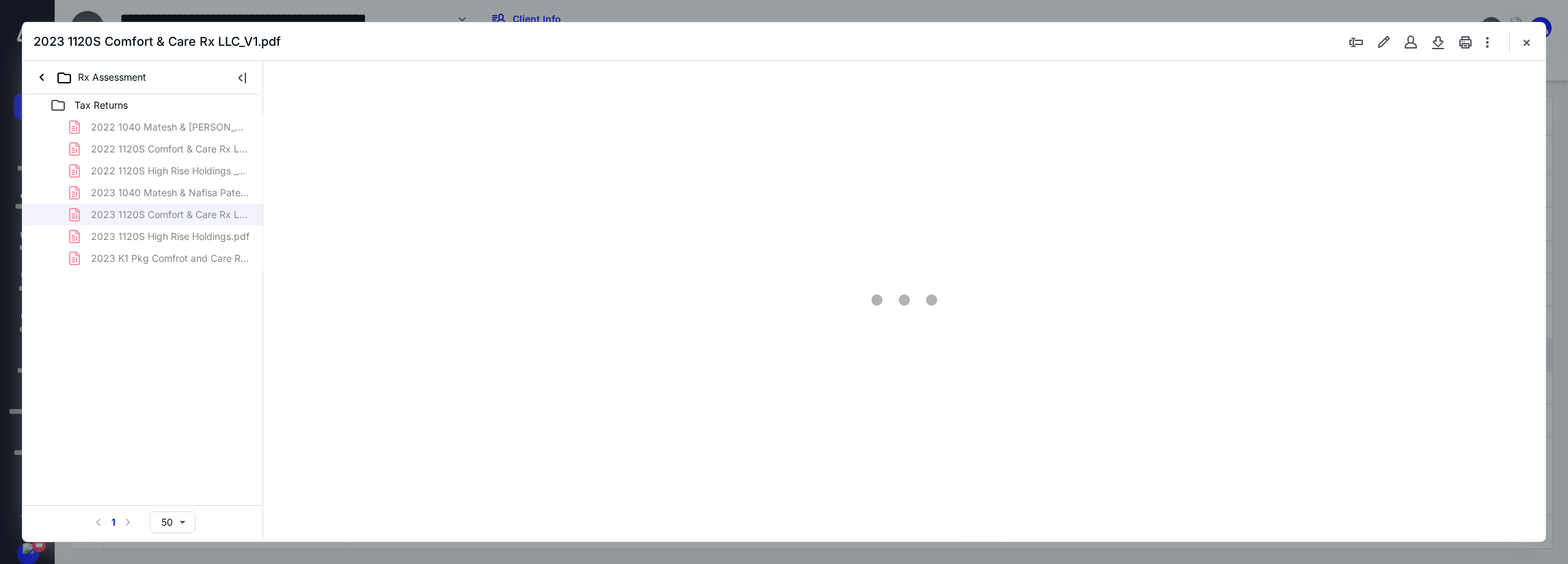 scroll, scrollTop: 0, scrollLeft: 0, axis: both 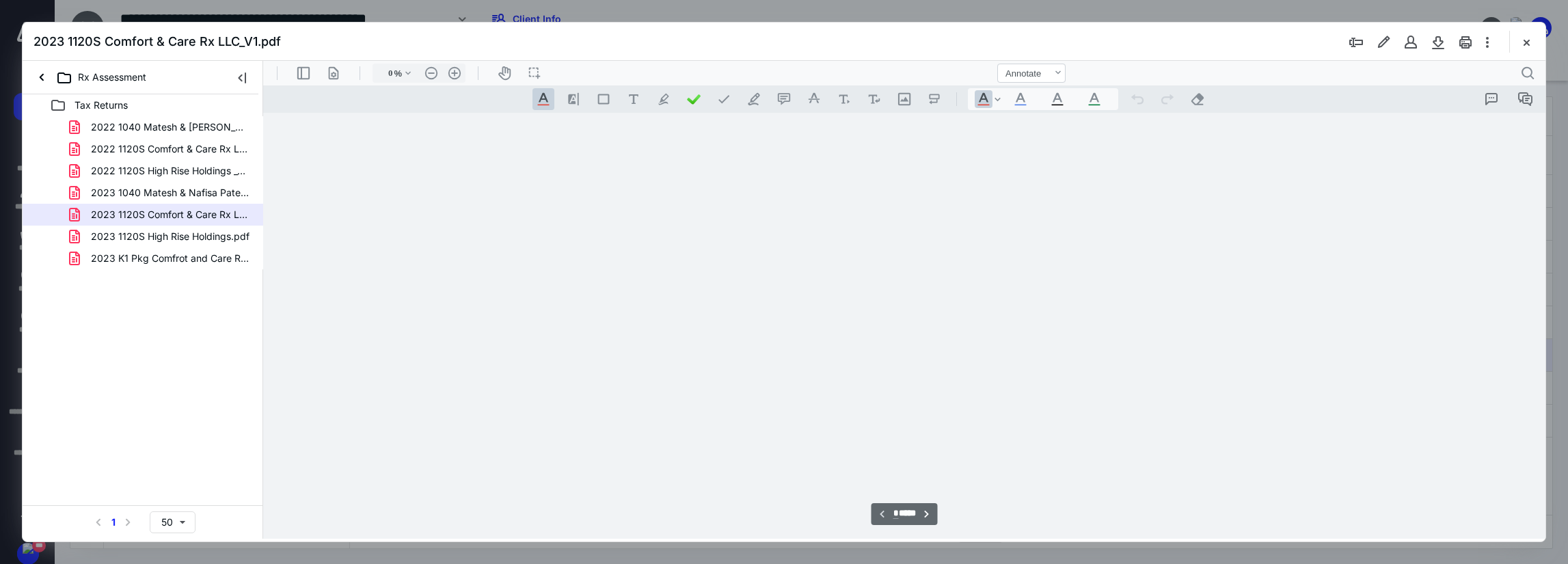 type on "78" 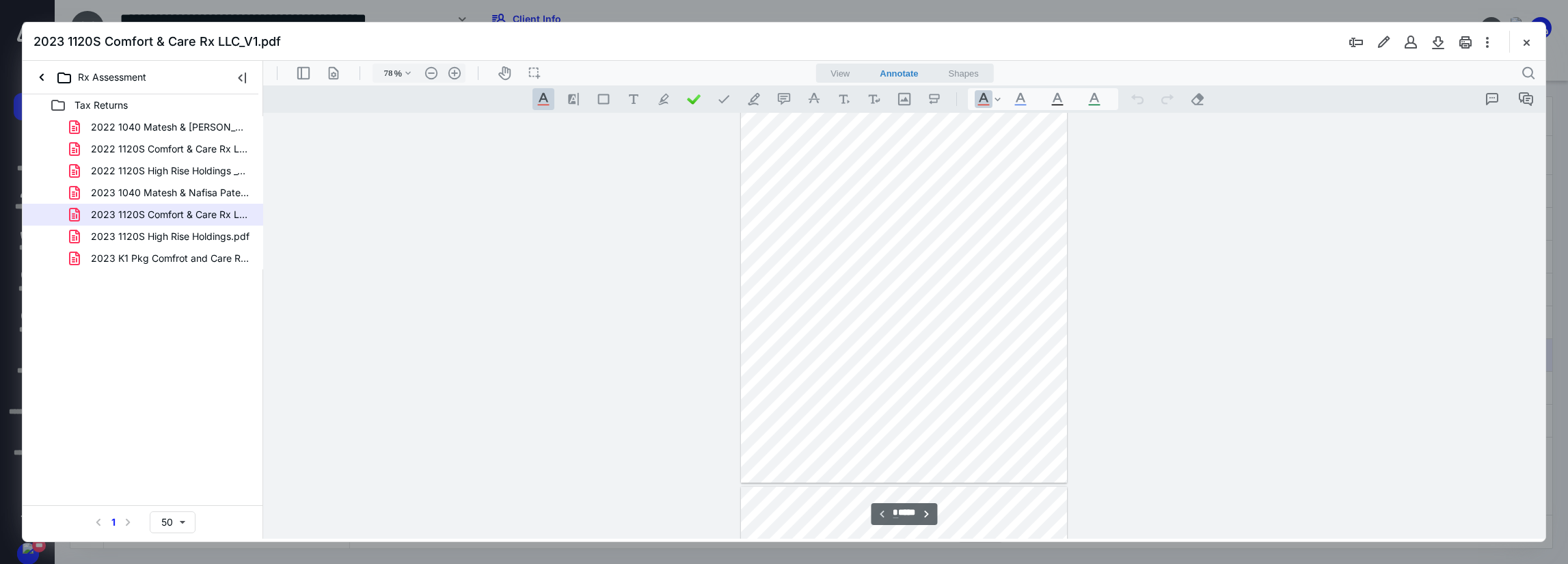 type on "*" 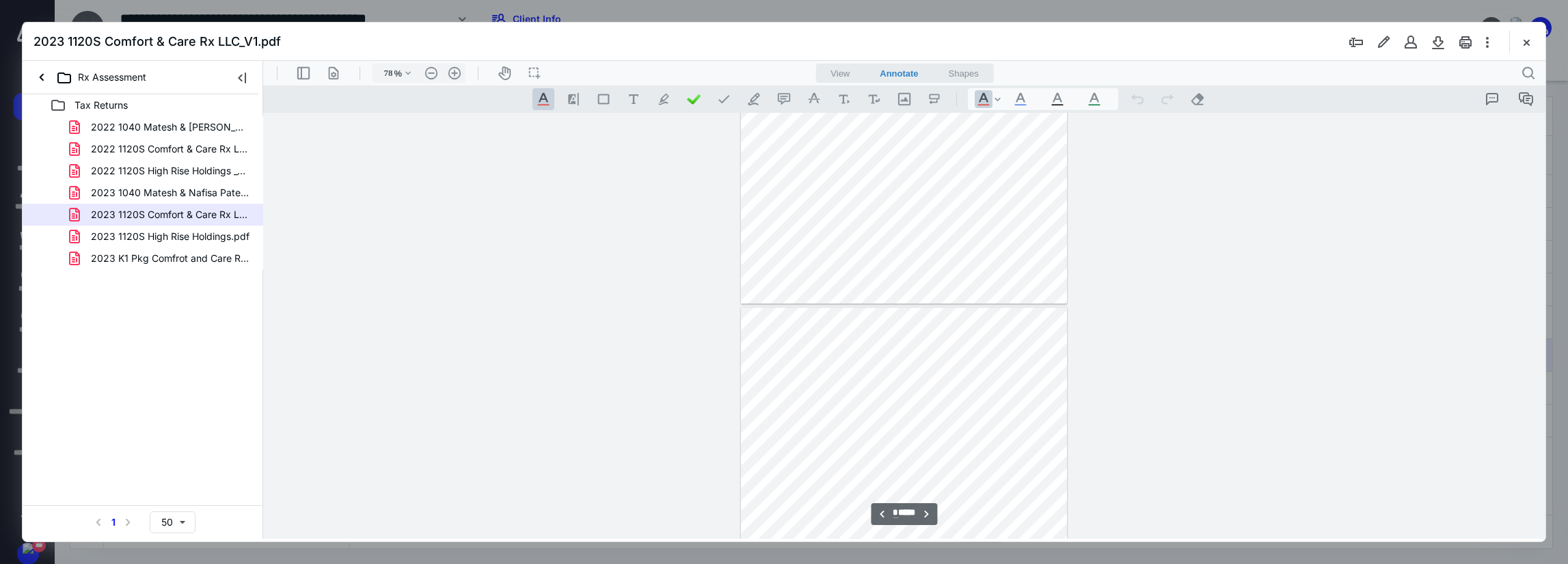 scroll, scrollTop: 259, scrollLeft: 0, axis: vertical 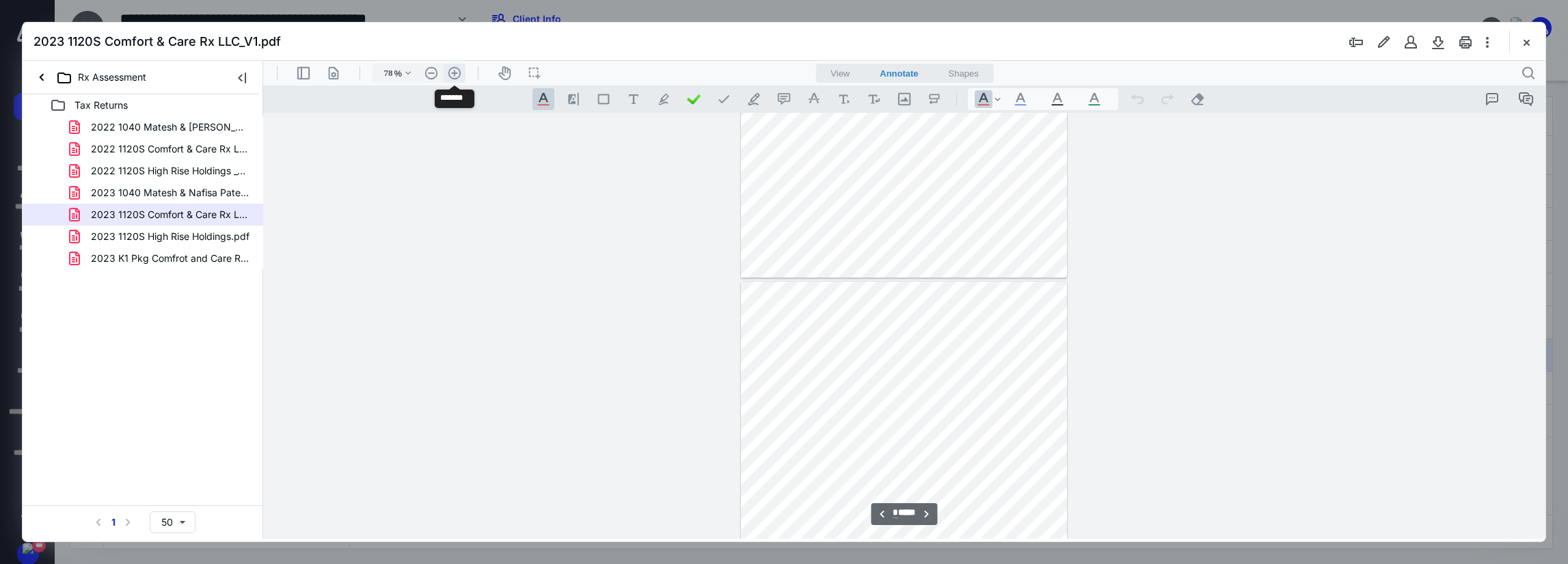 click on ".cls-1{fill:#abb0c4;} icon - header - zoom - in - line" at bounding box center (455, 73) 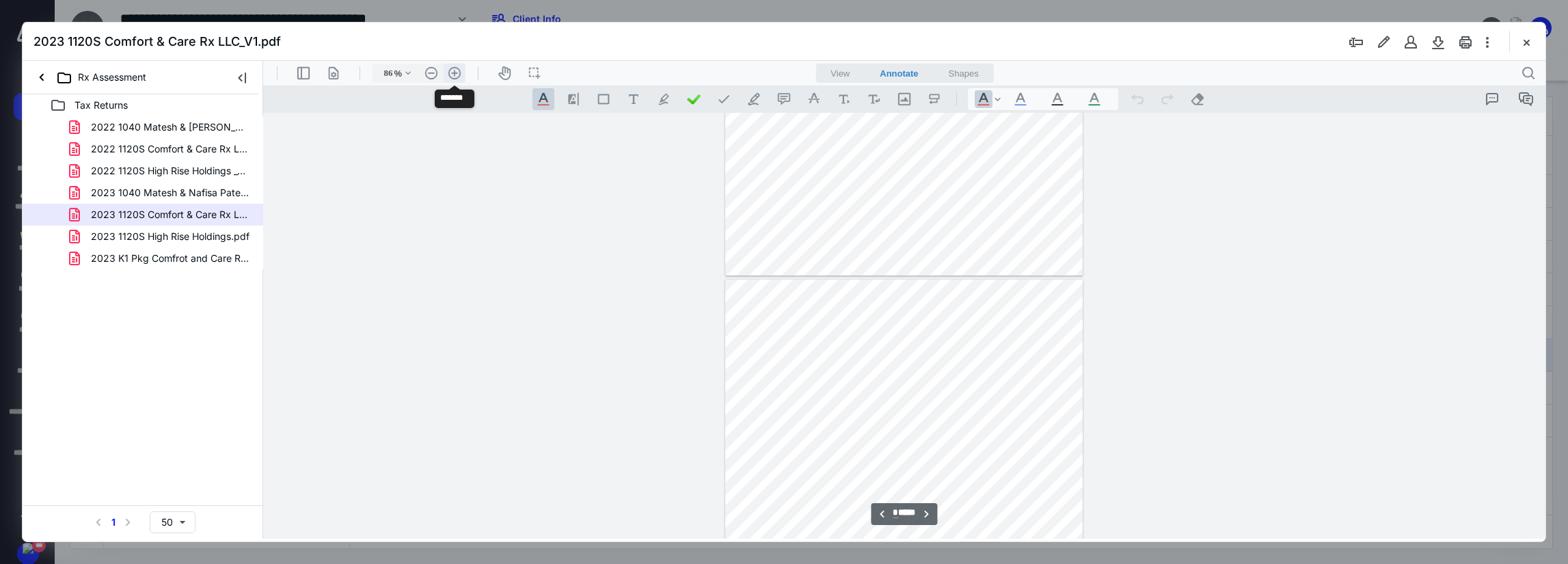 click on ".cls-1{fill:#abb0c4;} icon - header - zoom - in - line" at bounding box center [455, 73] 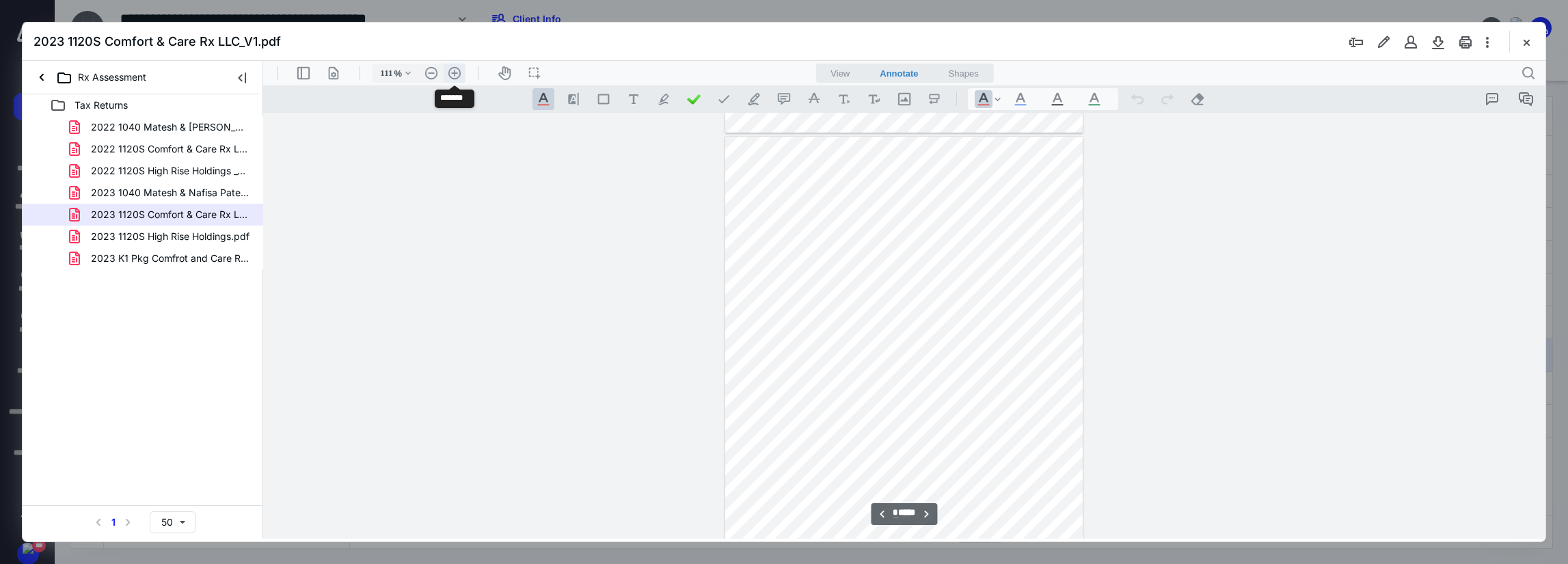 click on ".cls-1{fill:#abb0c4;} icon - header - zoom - in - line" at bounding box center (455, 73) 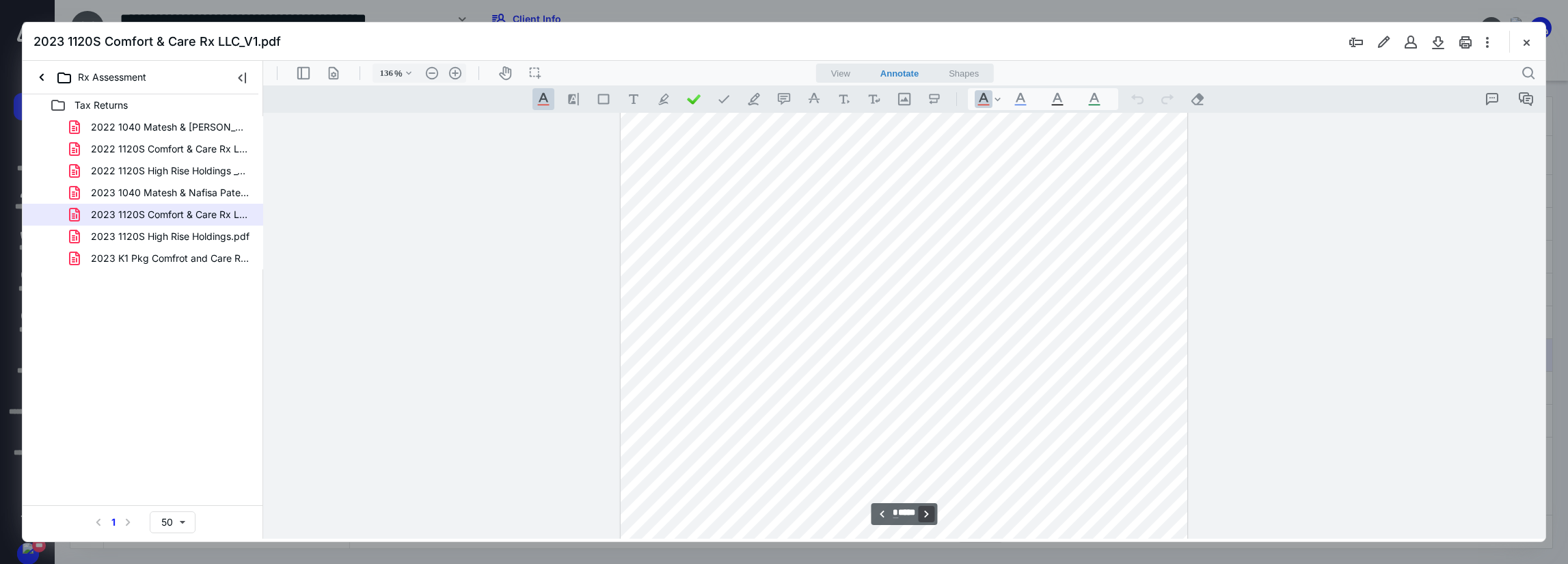 click on "**********" at bounding box center [927, 514] 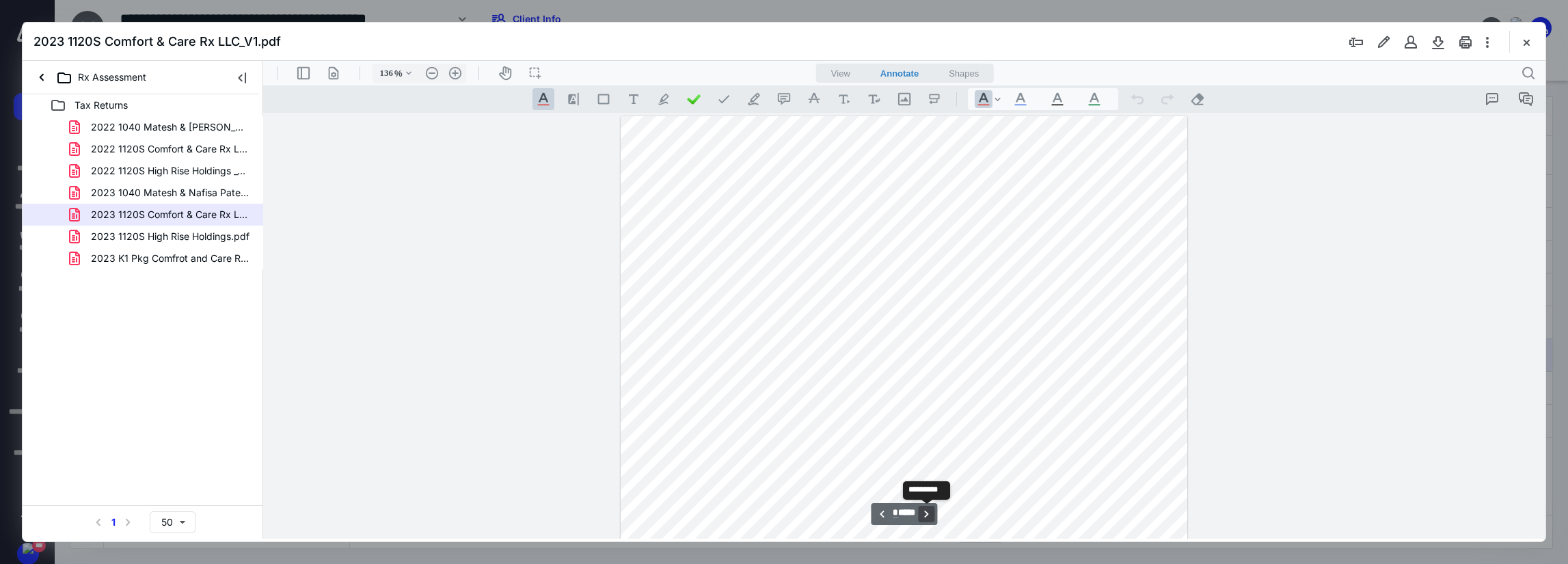 click on "**********" at bounding box center (927, 514) 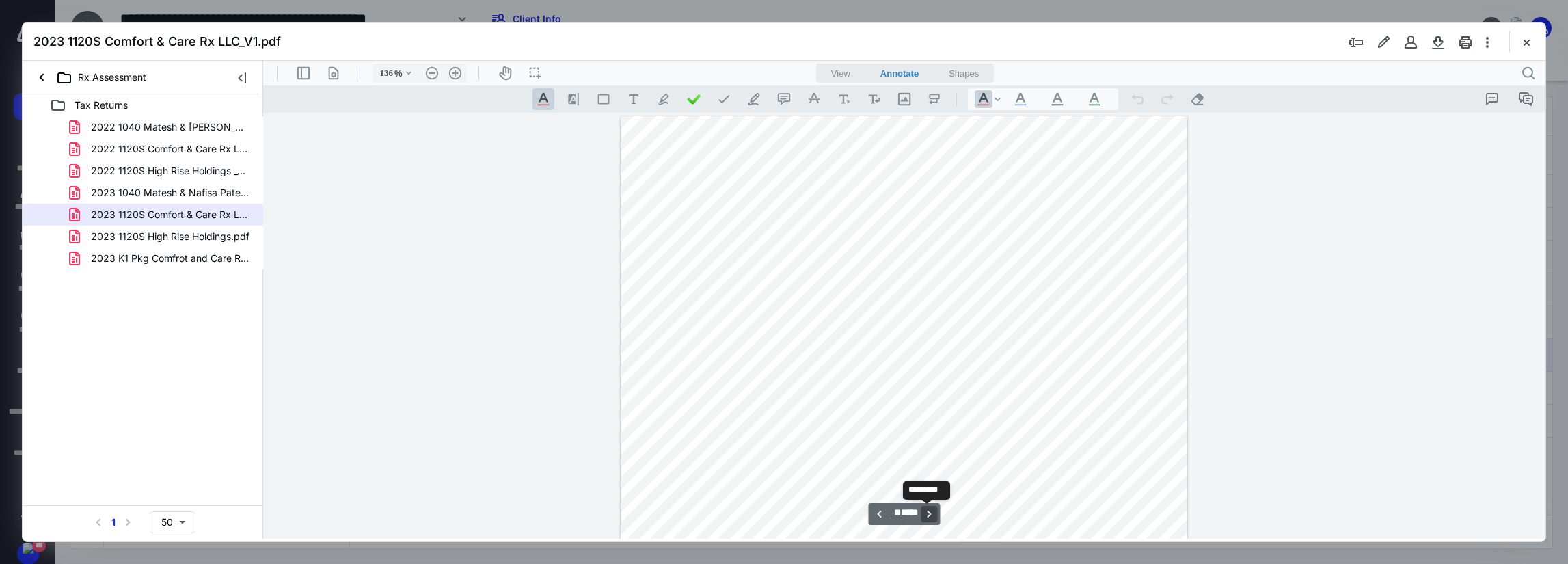 click on "**********" at bounding box center (930, 514) 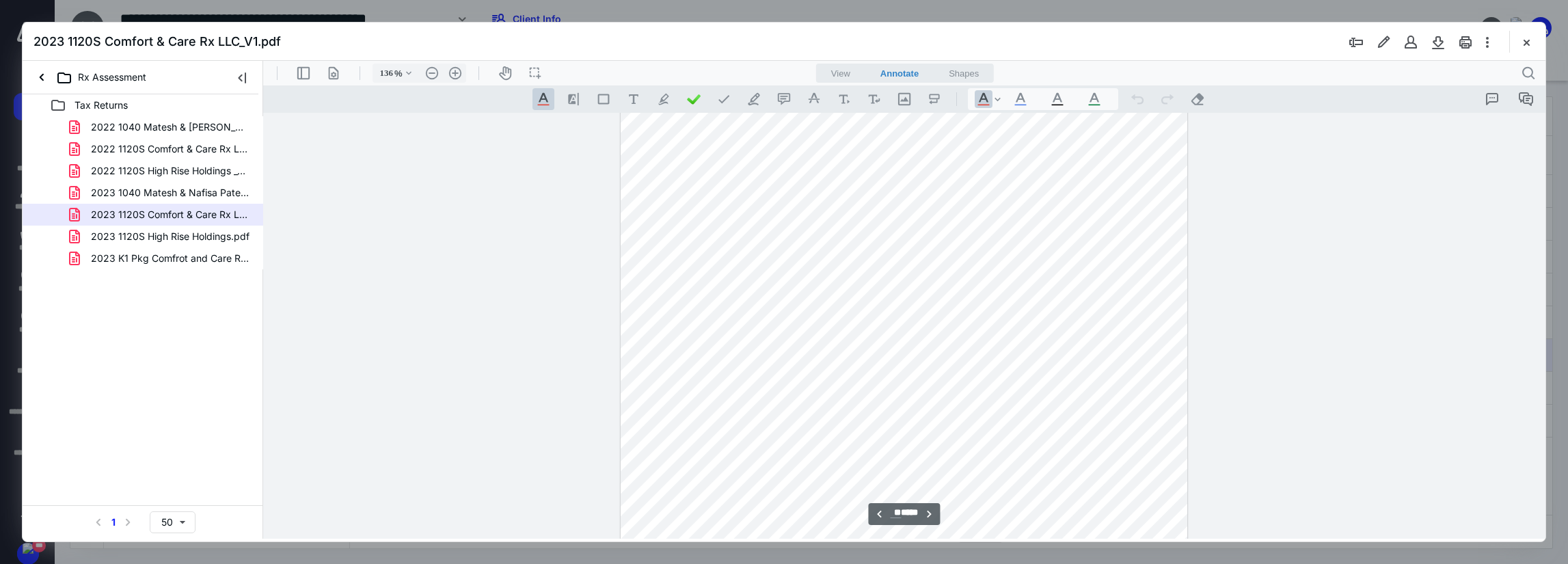 scroll, scrollTop: 7472, scrollLeft: 0, axis: vertical 